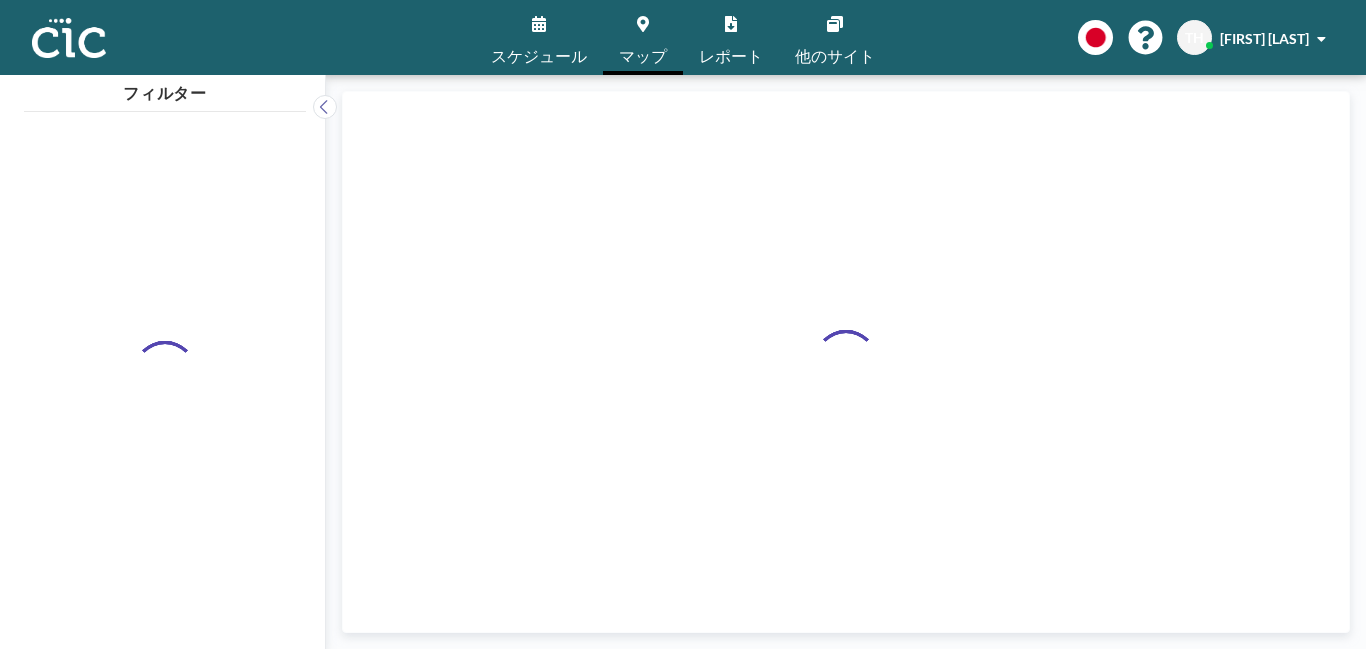 scroll, scrollTop: 0, scrollLeft: 0, axis: both 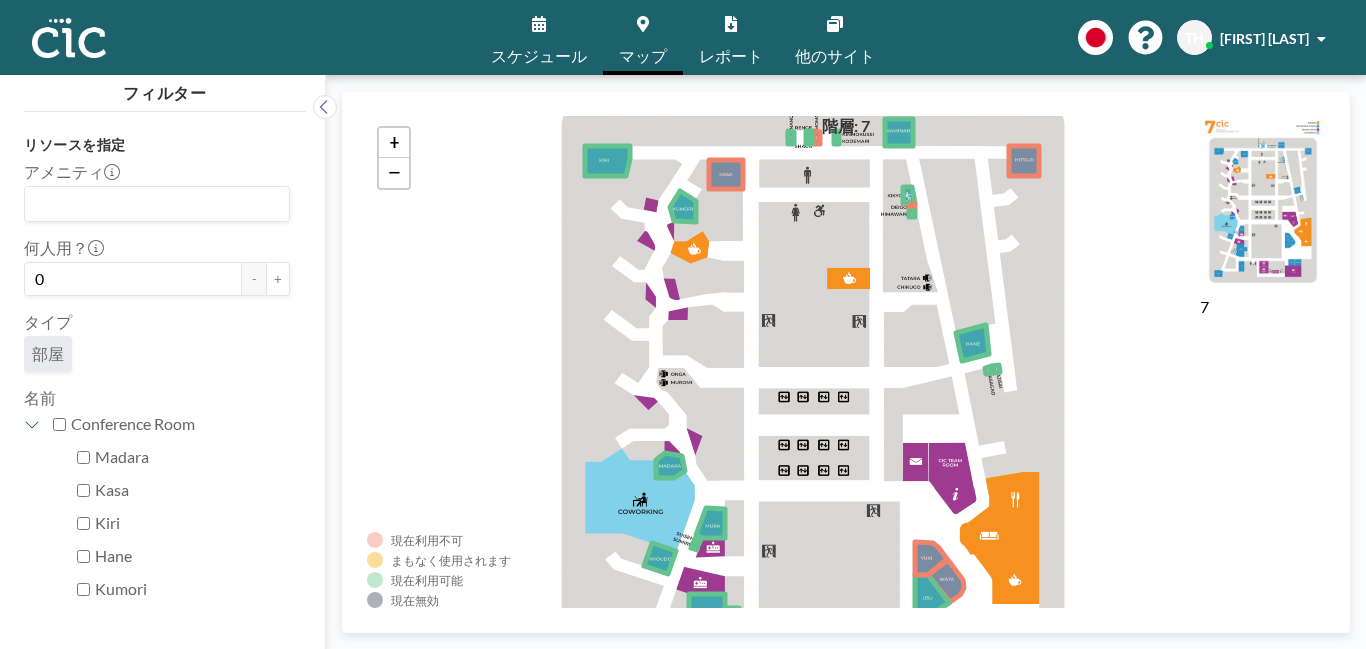 drag, startPoint x: 892, startPoint y: 409, endPoint x: 818, endPoint y: 378, distance: 80.23092 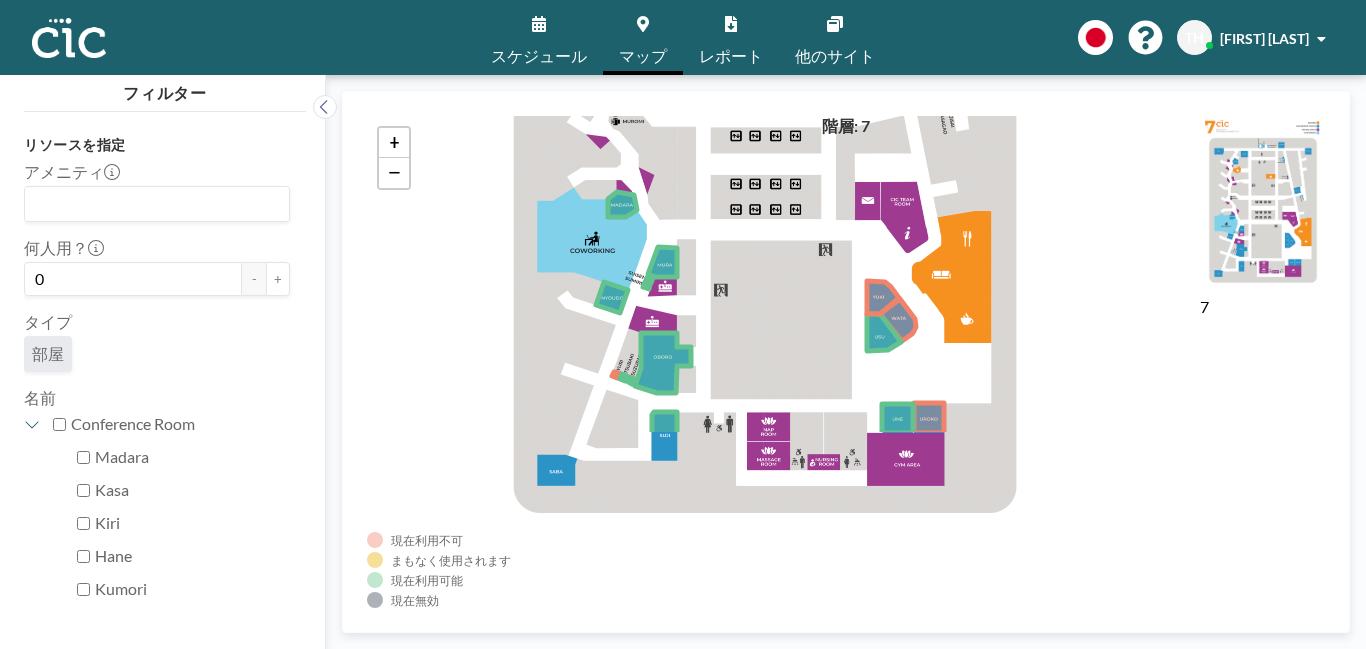 drag, startPoint x: 822, startPoint y: 508, endPoint x: 739, endPoint y: 283, distance: 239.82077 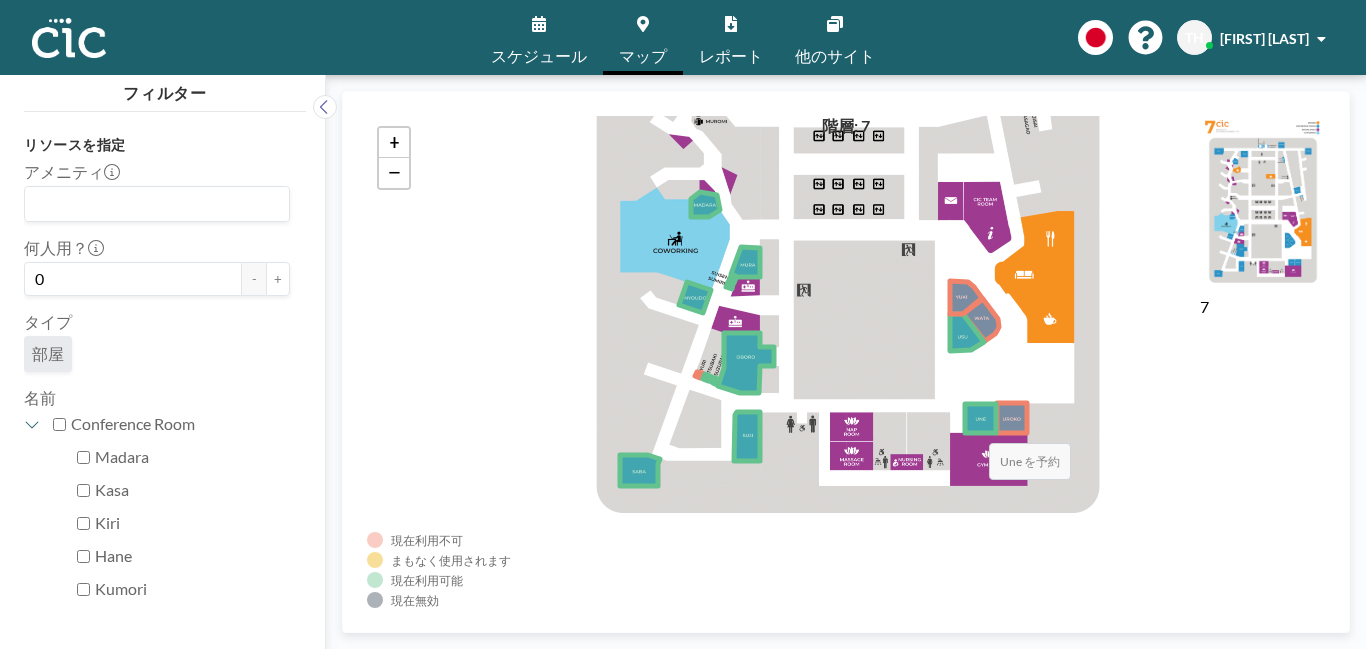 click 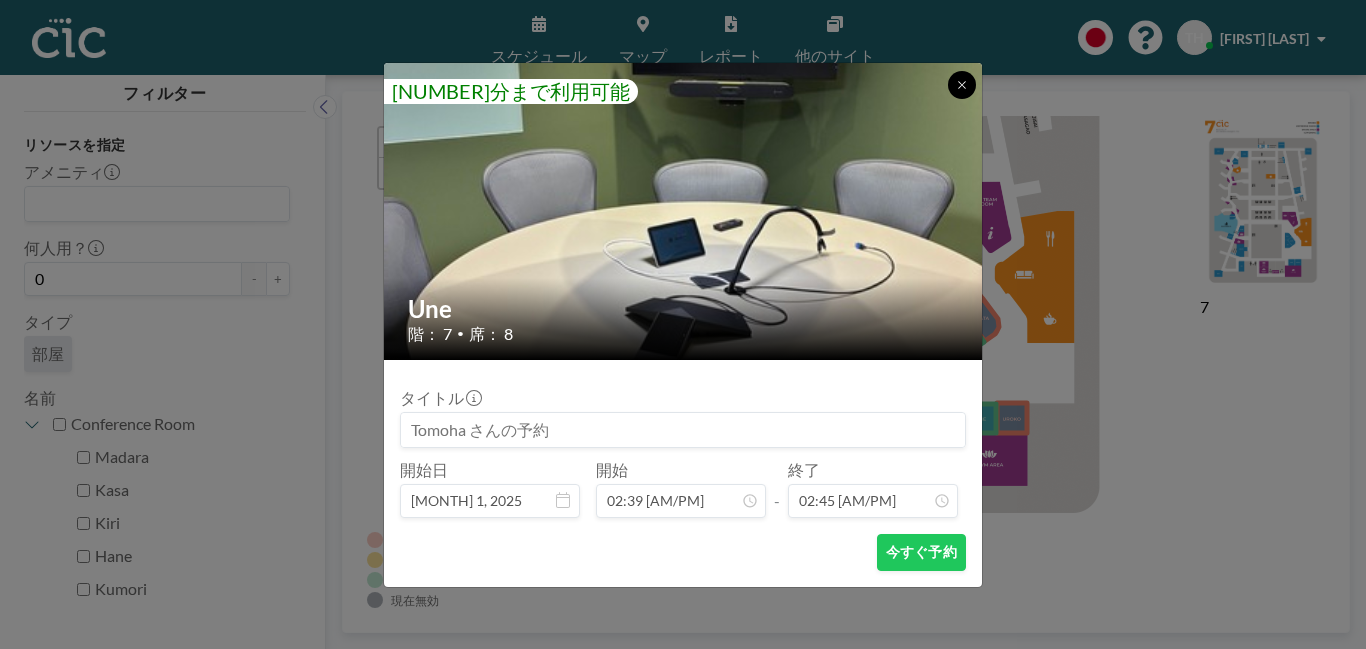 click 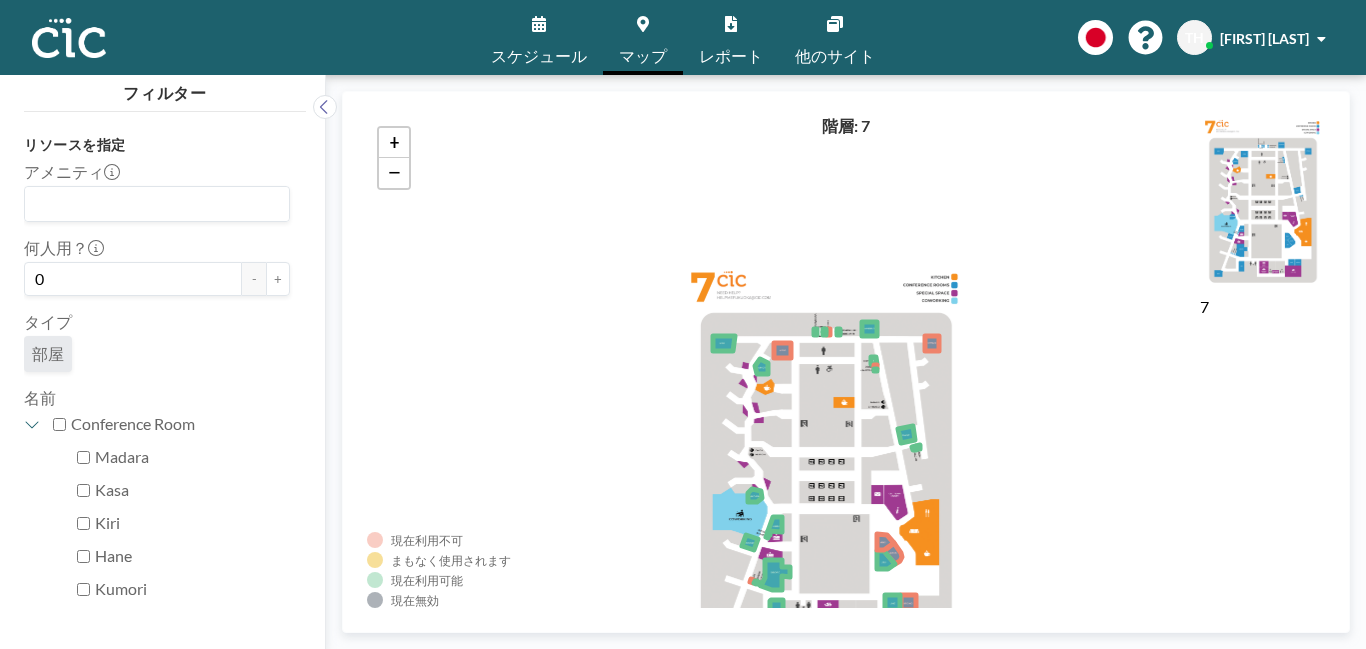 drag, startPoint x: 887, startPoint y: 310, endPoint x: 872, endPoint y: 408, distance: 99.14131 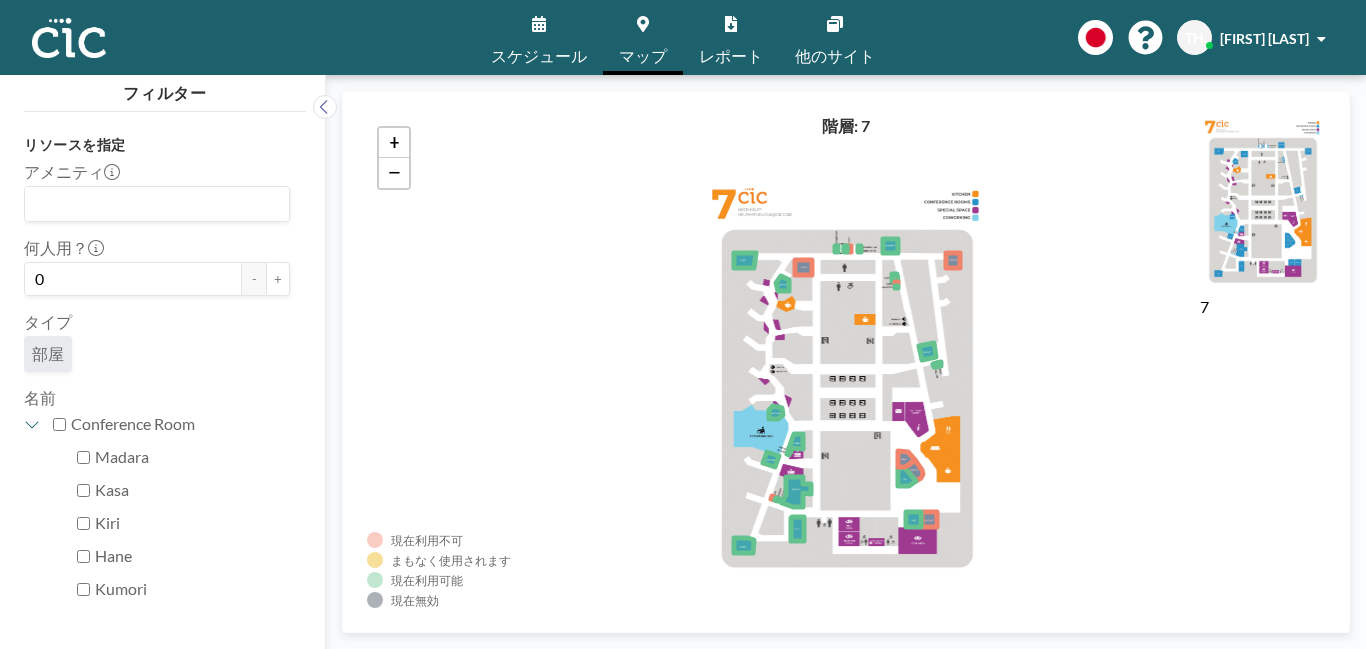 click on "スケジュール" at bounding box center [539, 56] 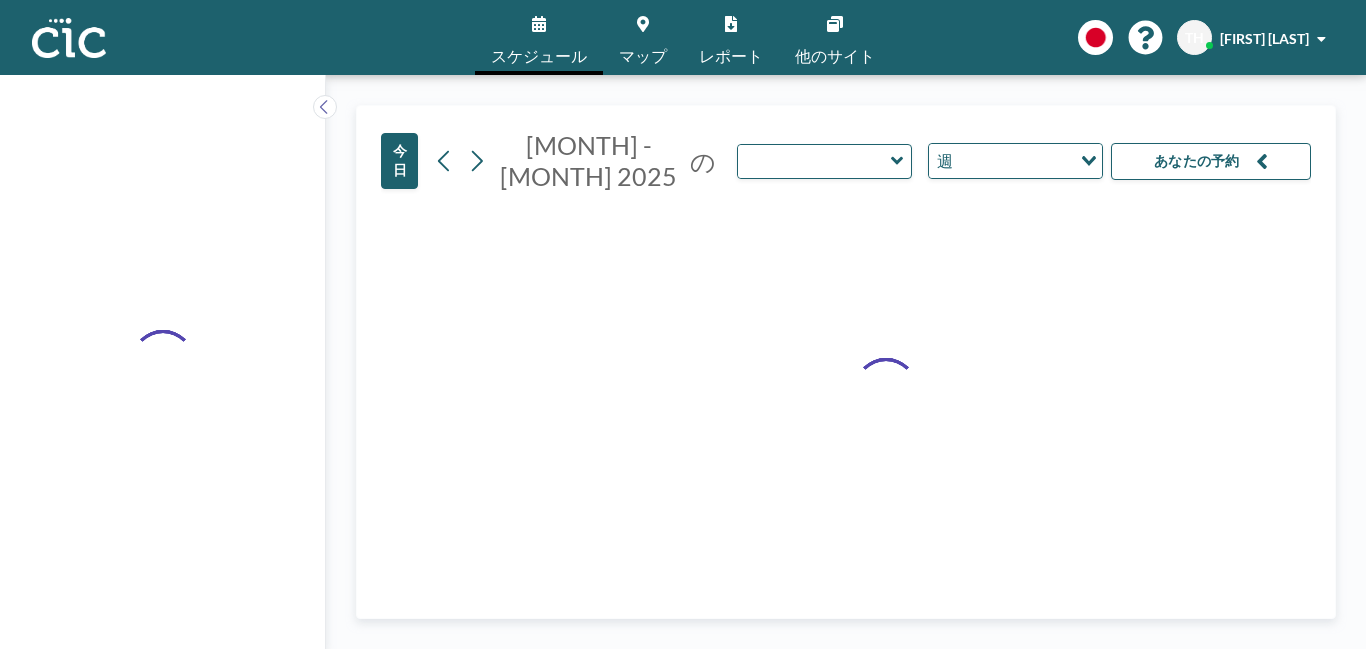 type on "Kaminari" 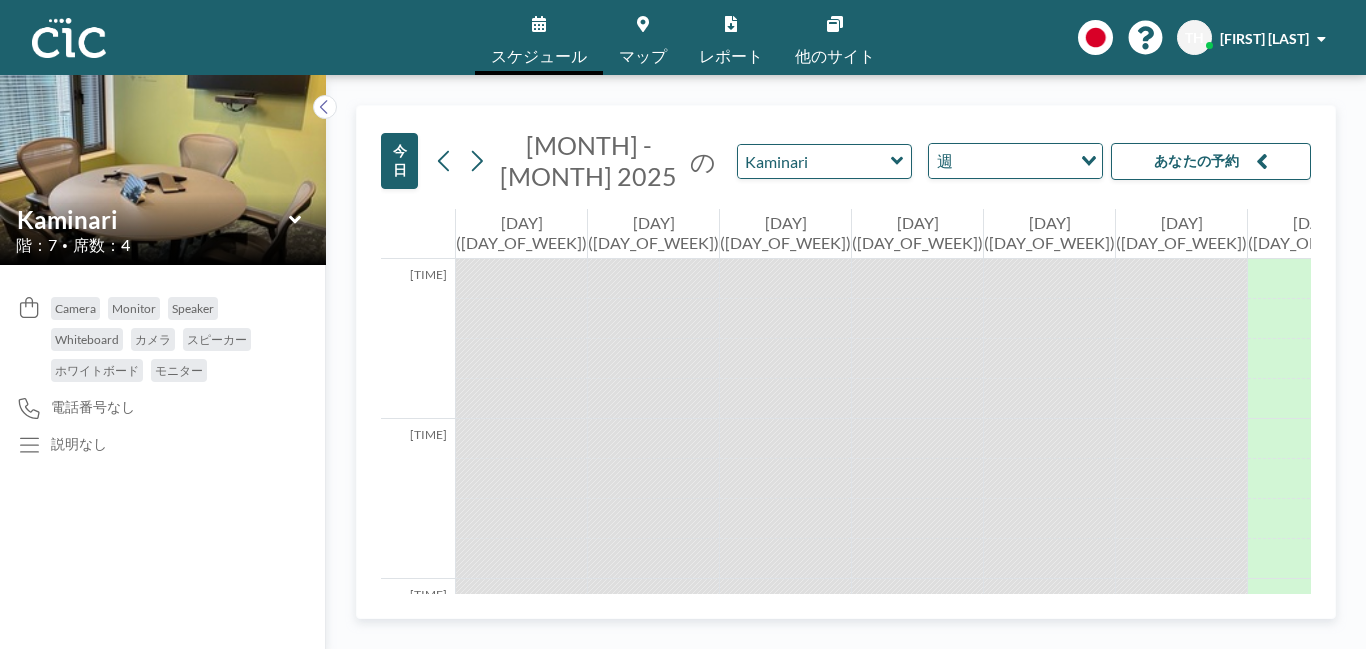 click on "マップ" at bounding box center [643, 37] 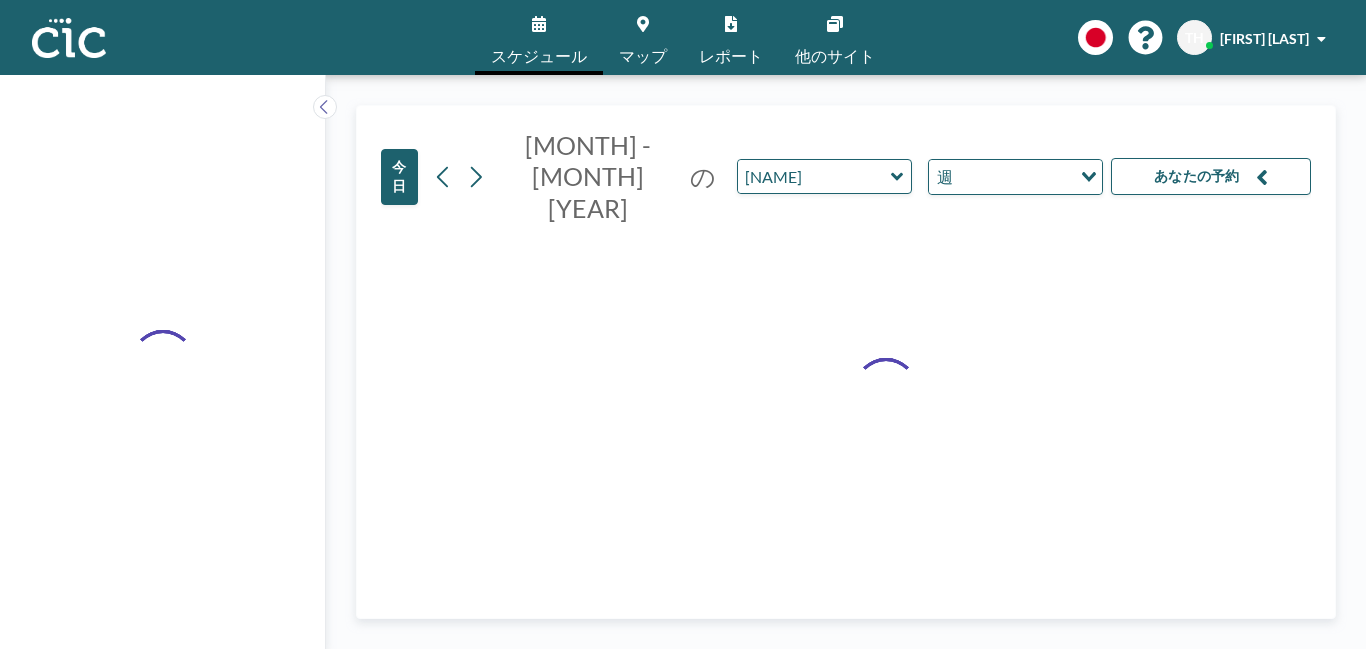 scroll, scrollTop: 0, scrollLeft: 0, axis: both 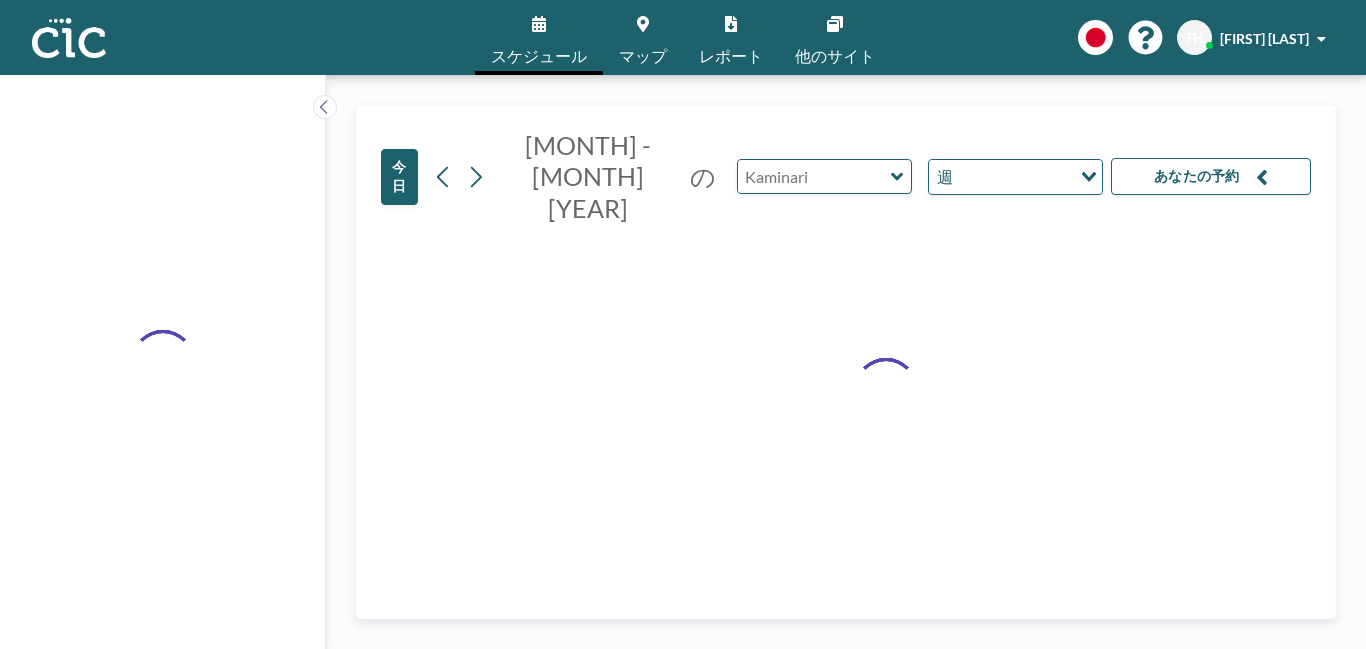 click at bounding box center [814, 176] 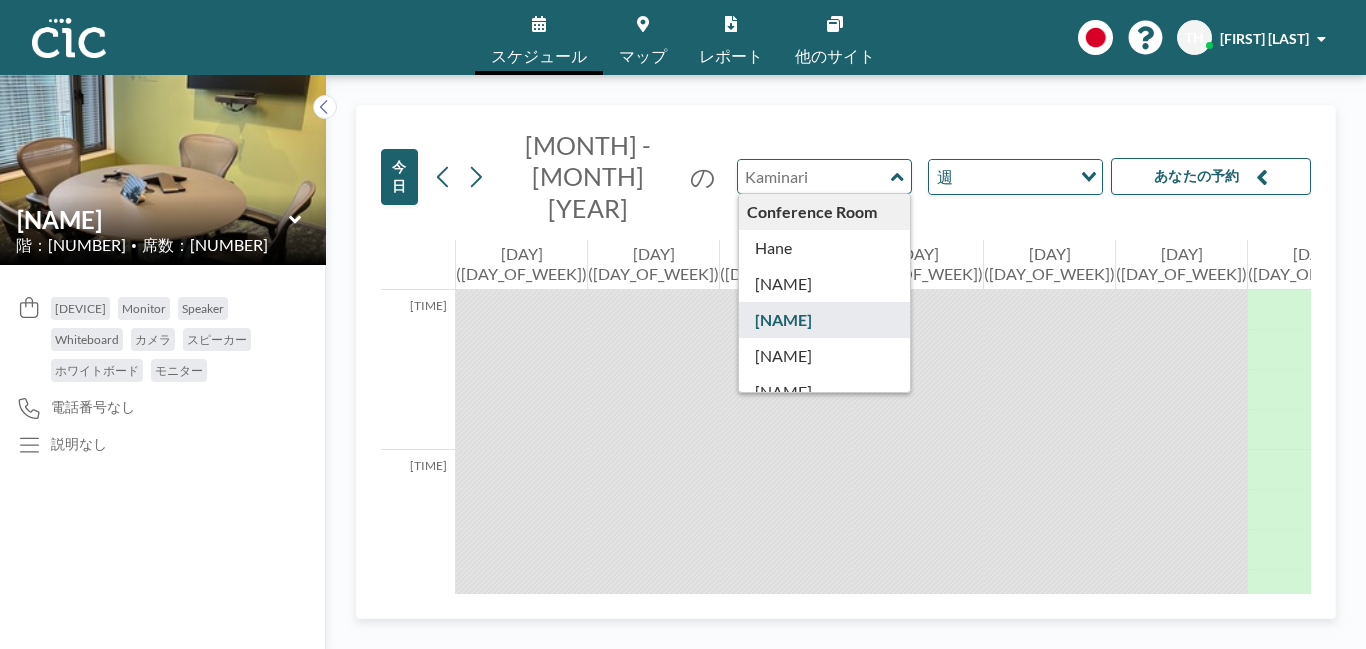 scroll, scrollTop: 2280, scrollLeft: 0, axis: vertical 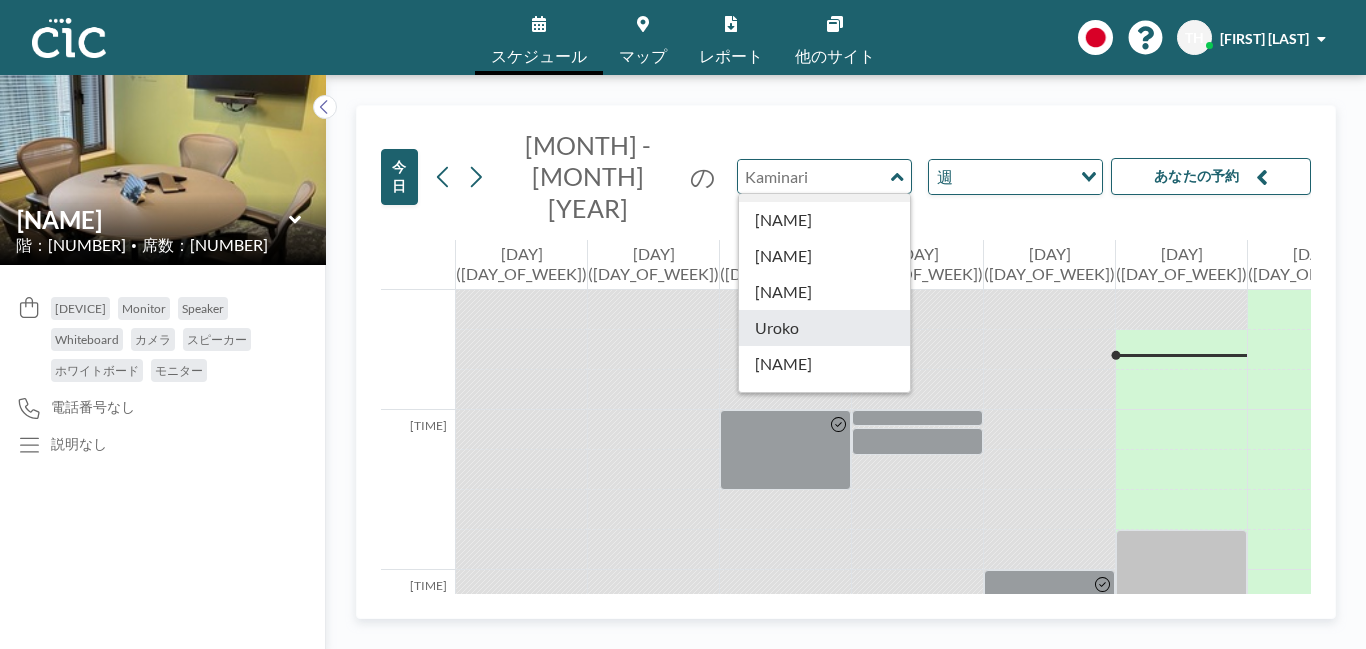 type on "Uroko" 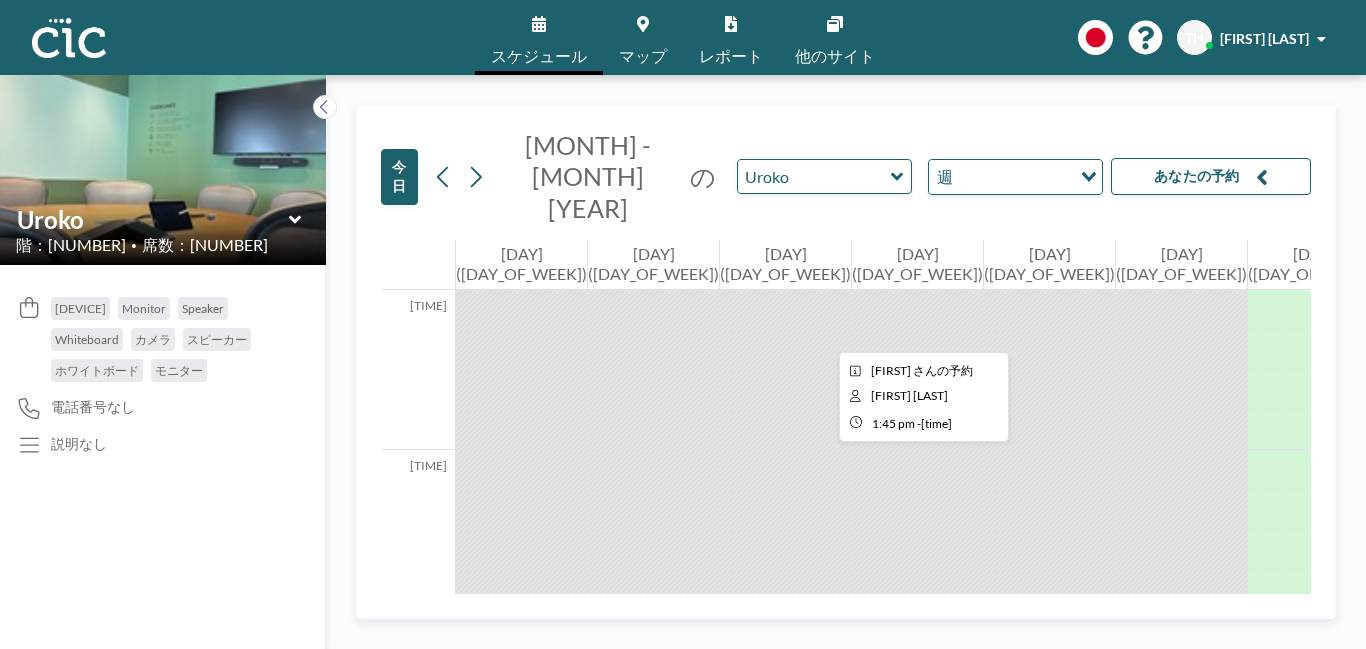 scroll, scrollTop: 2280, scrollLeft: 0, axis: vertical 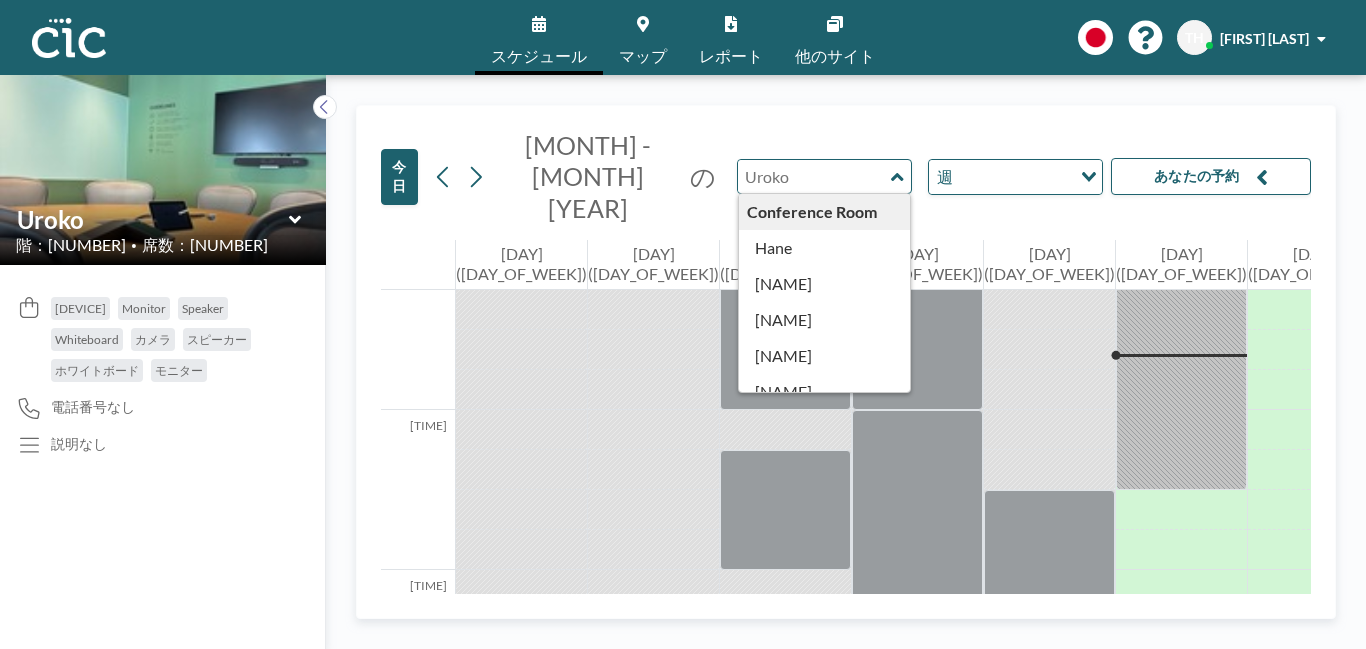 click at bounding box center [814, 176] 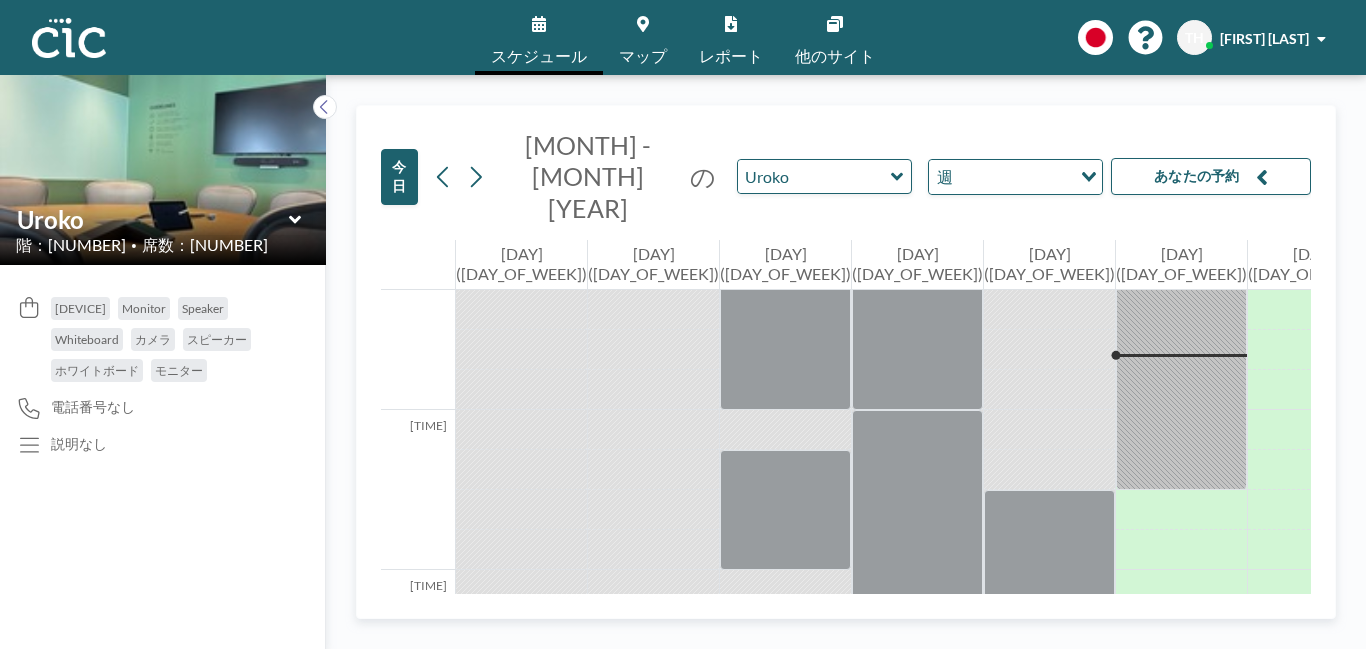 click on "マップ" at bounding box center (643, 37) 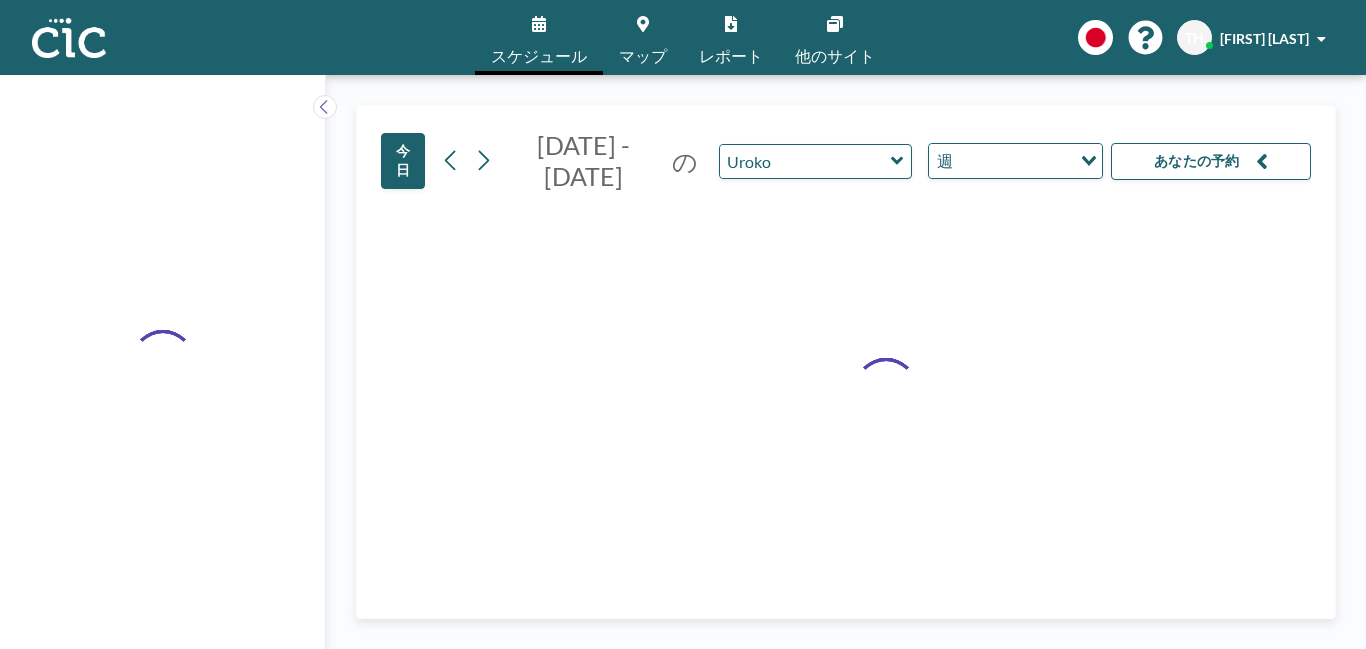 scroll, scrollTop: 0, scrollLeft: 0, axis: both 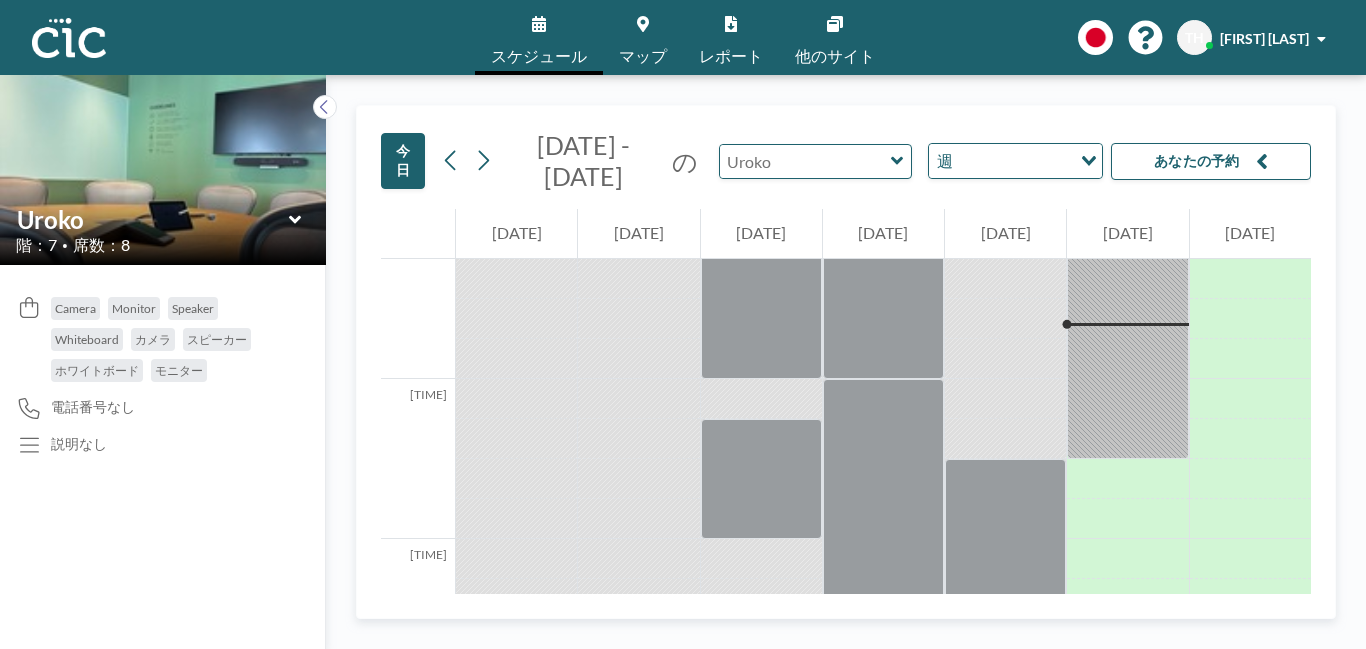 click at bounding box center (805, 161) 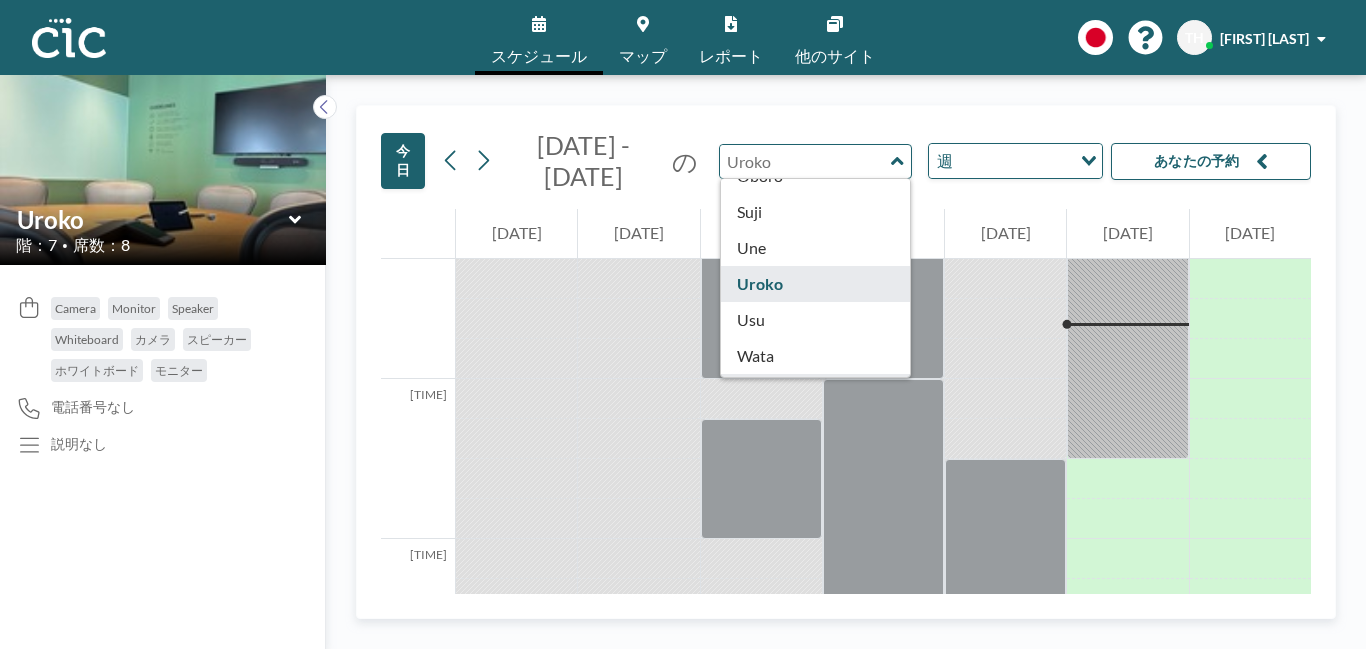 scroll, scrollTop: 1124, scrollLeft: 0, axis: vertical 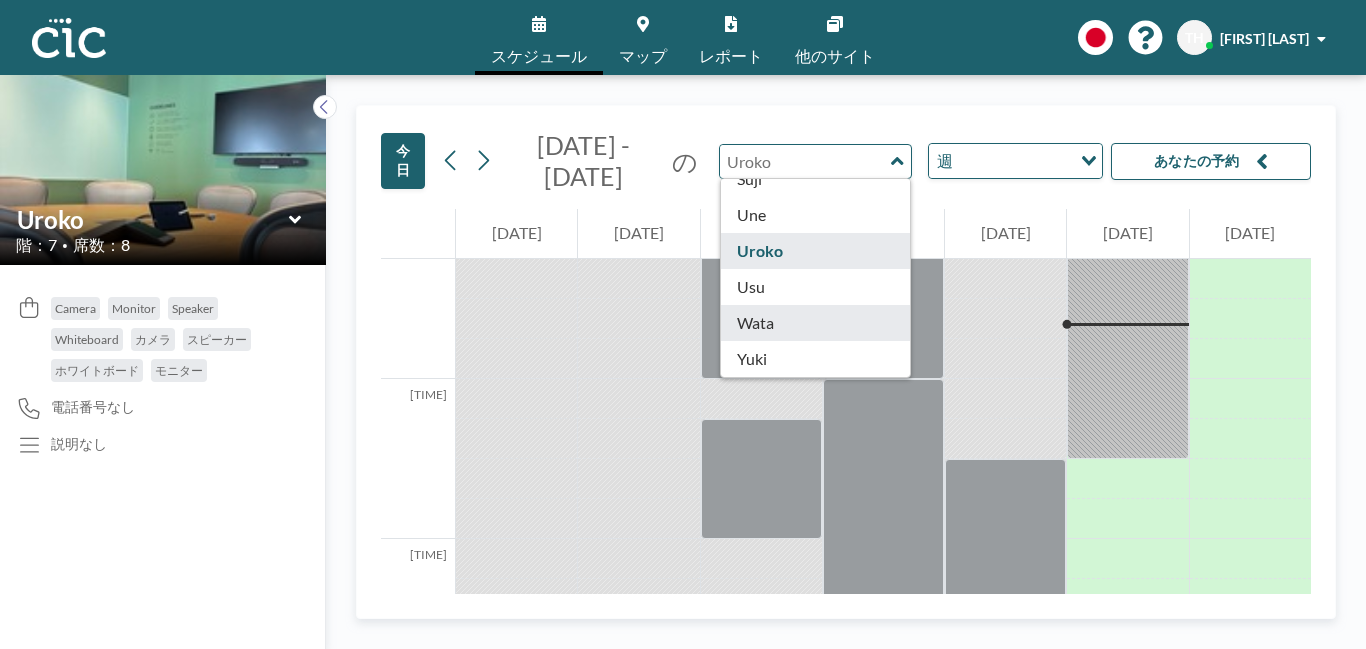 type on "Wata" 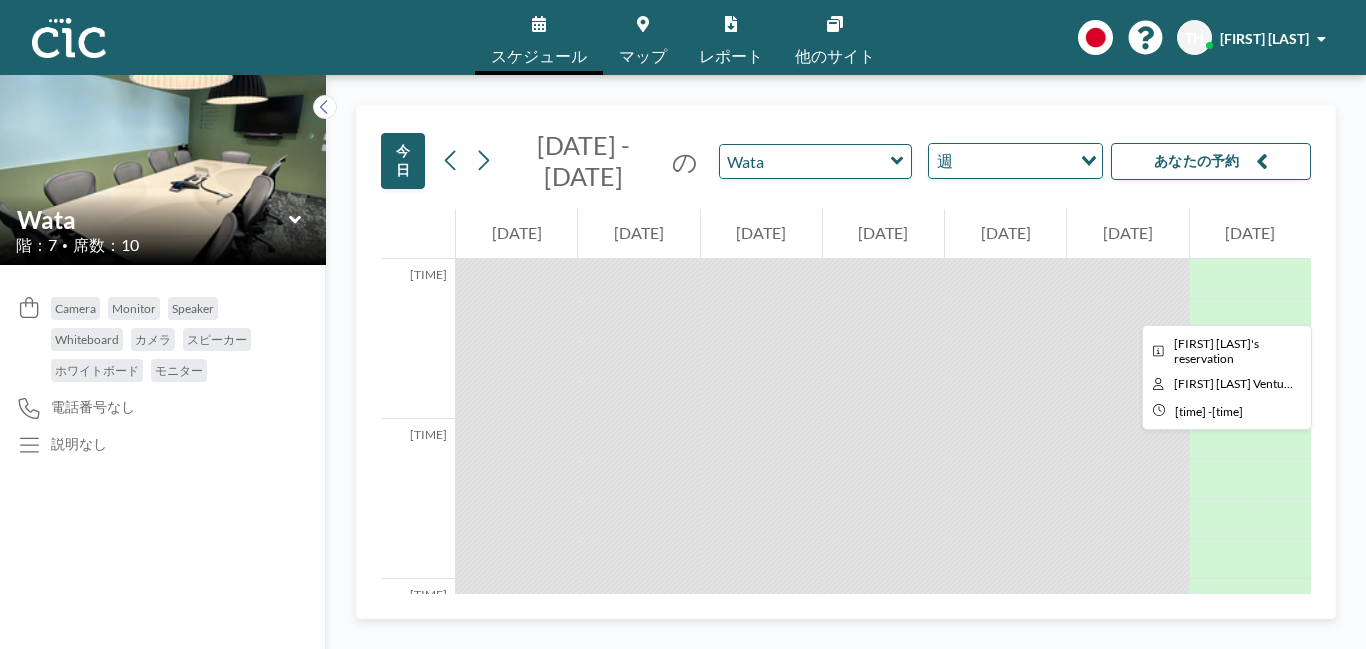 scroll, scrollTop: 2280, scrollLeft: 0, axis: vertical 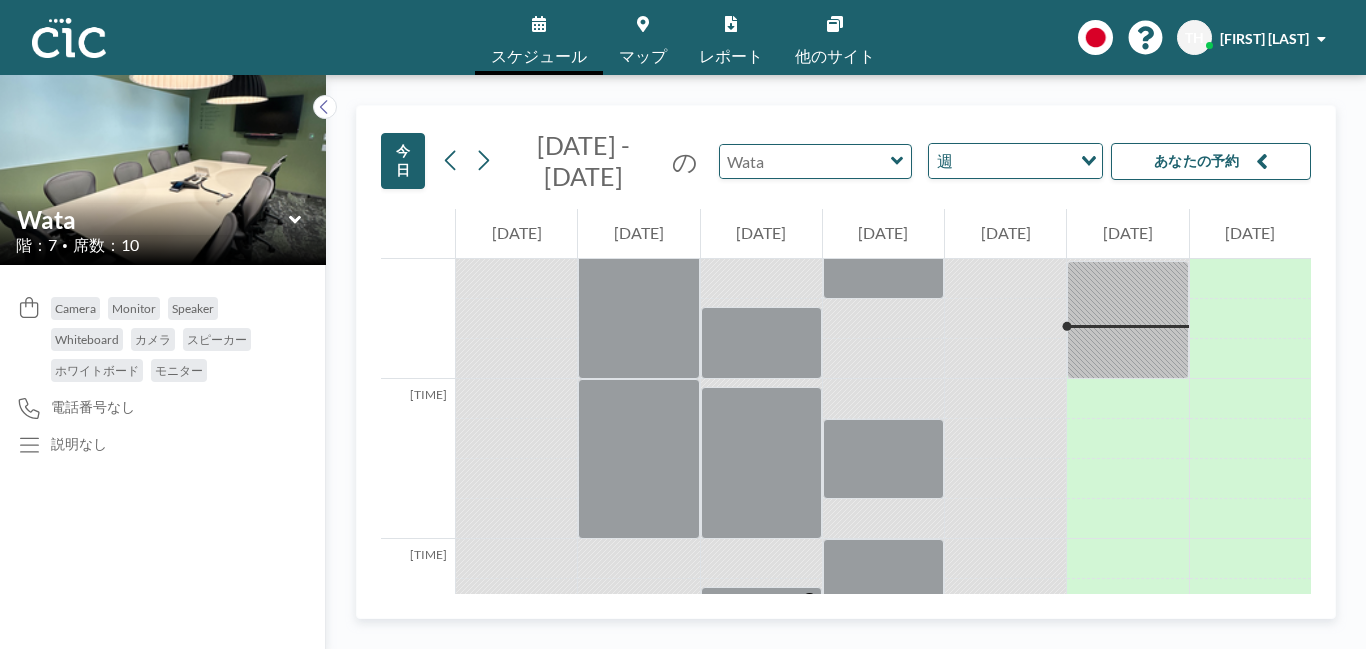 click at bounding box center (805, 161) 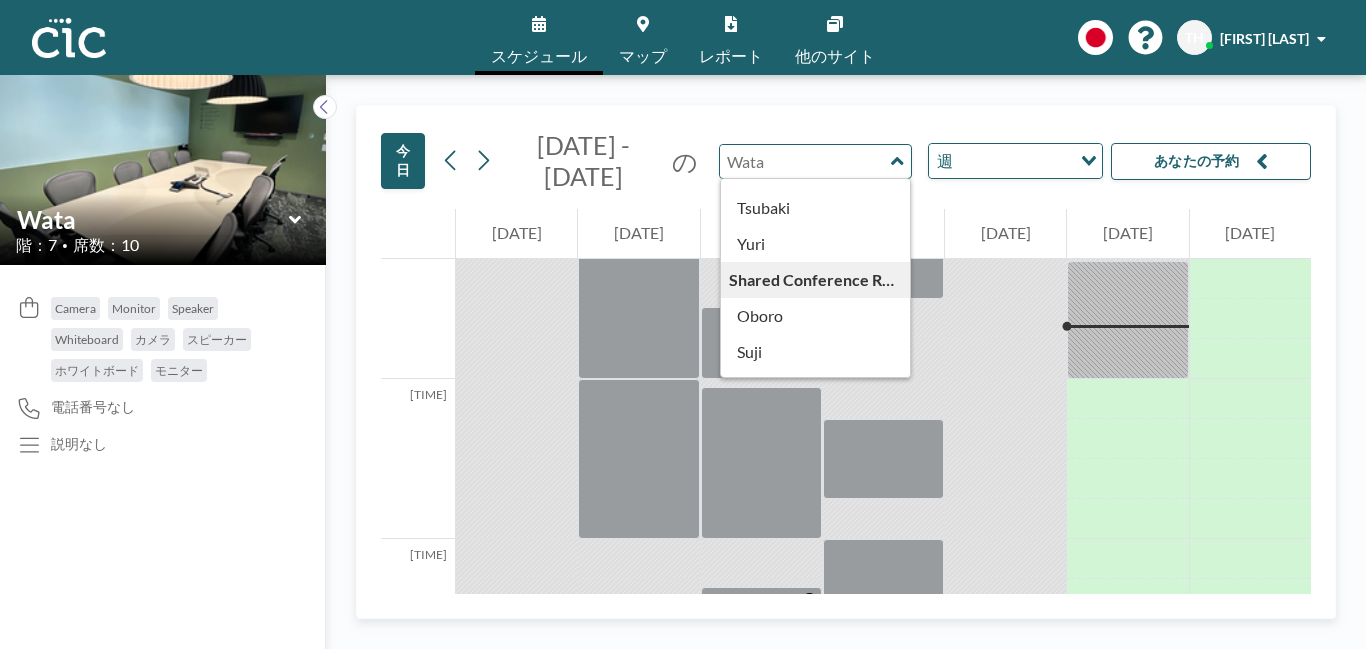 scroll, scrollTop: 1124, scrollLeft: 0, axis: vertical 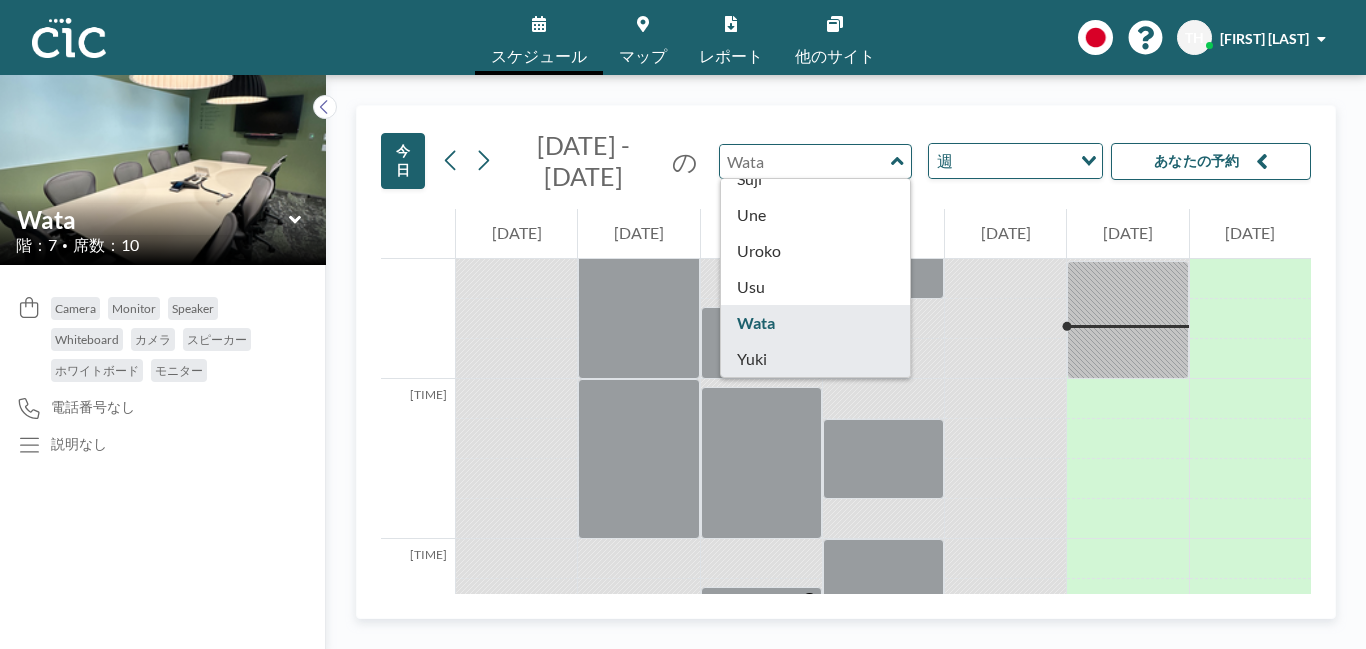 type on "Yuki" 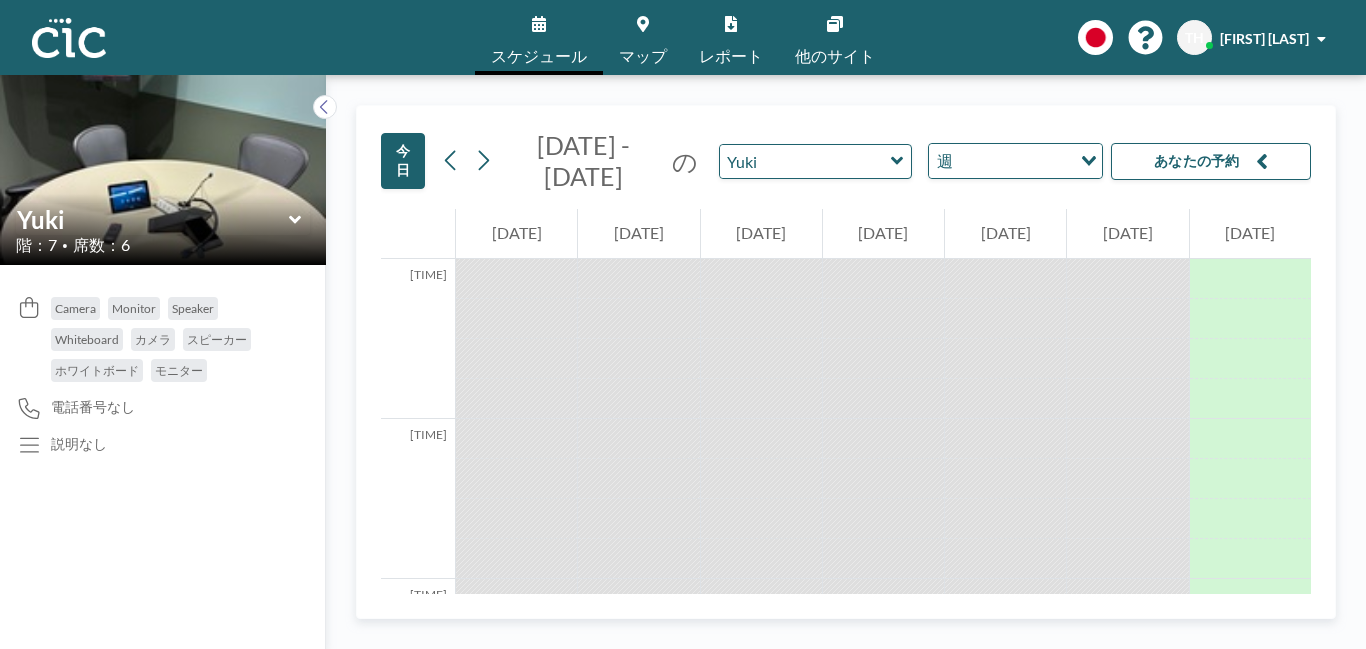 scroll, scrollTop: 2280, scrollLeft: 0, axis: vertical 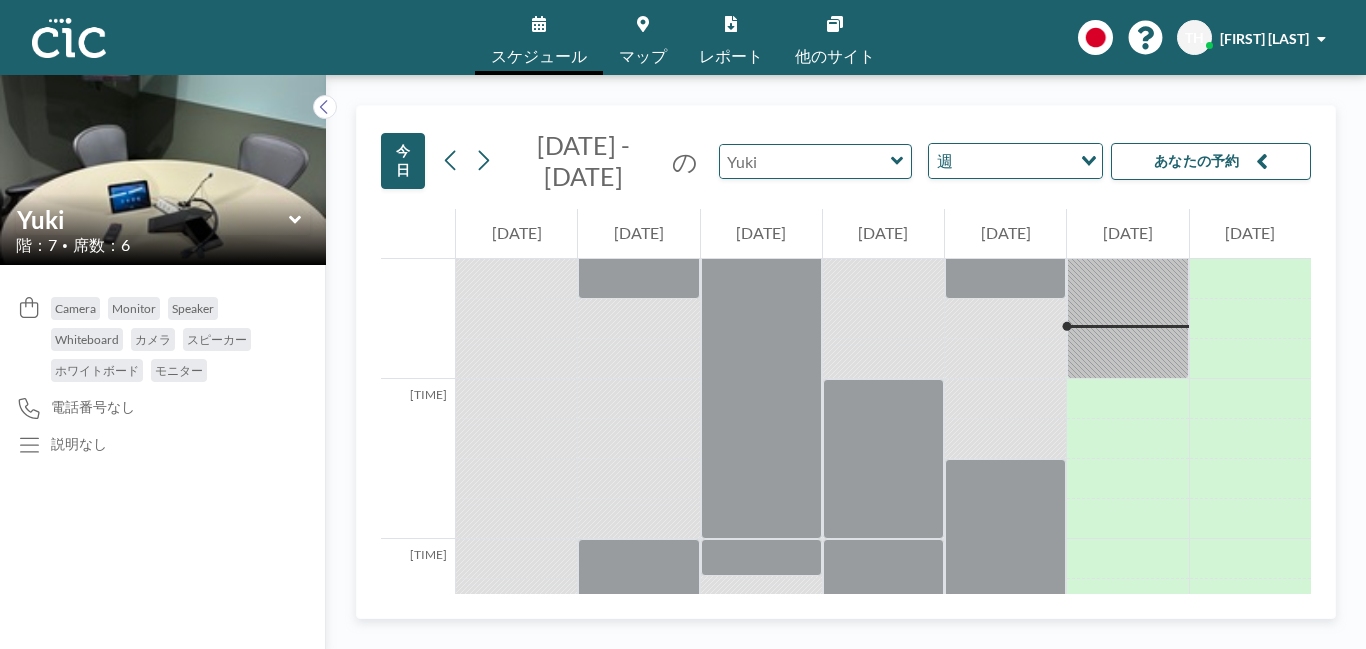 click at bounding box center (805, 161) 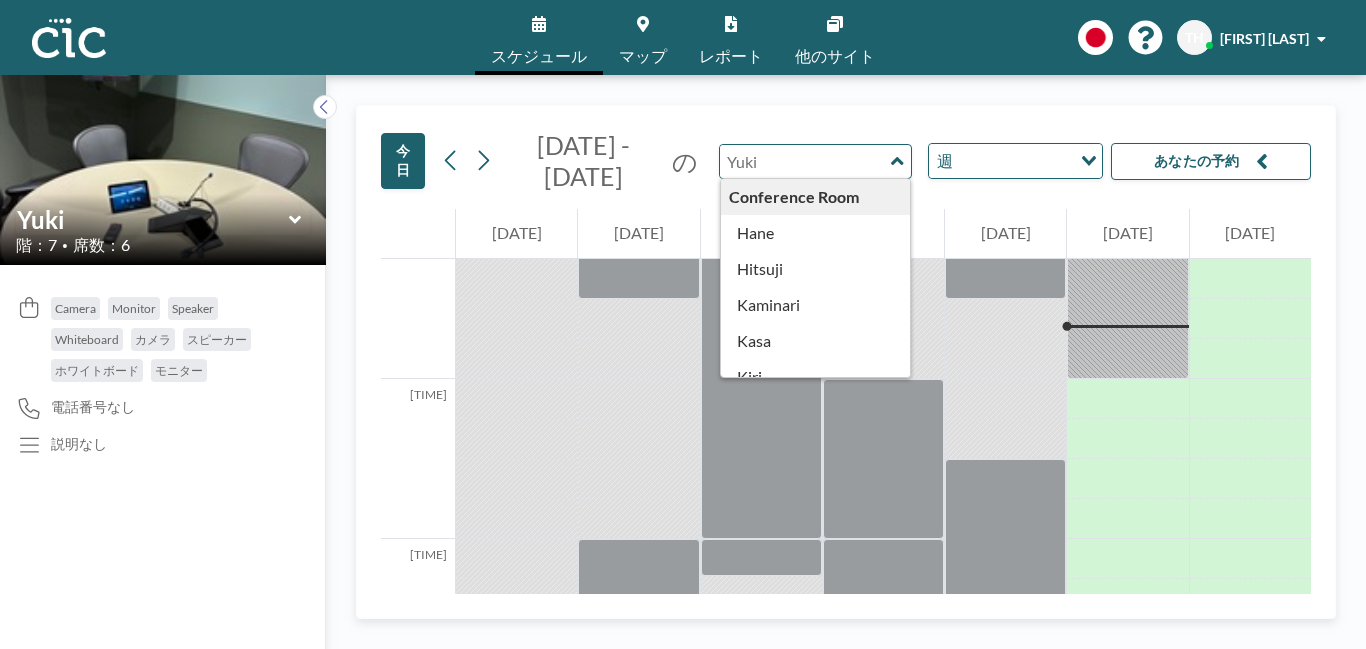 type on "Yuki" 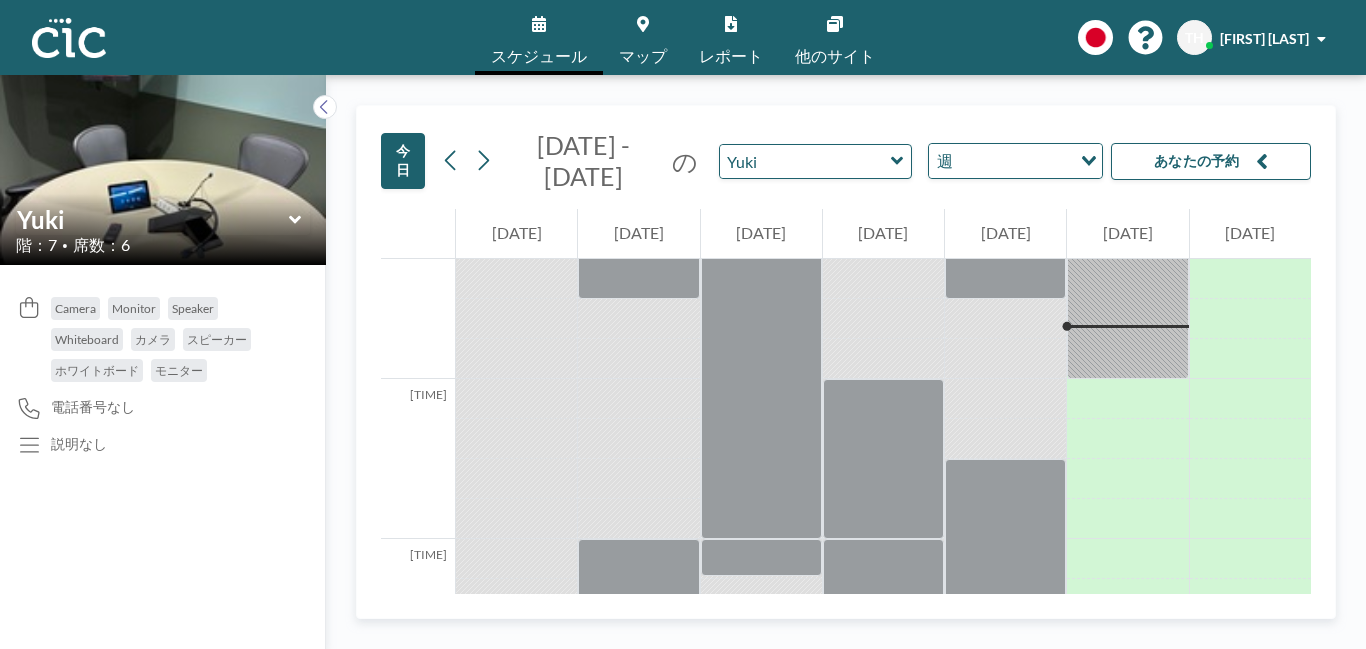 drag, startPoint x: 904, startPoint y: 196, endPoint x: 891, endPoint y: 318, distance: 122.69067 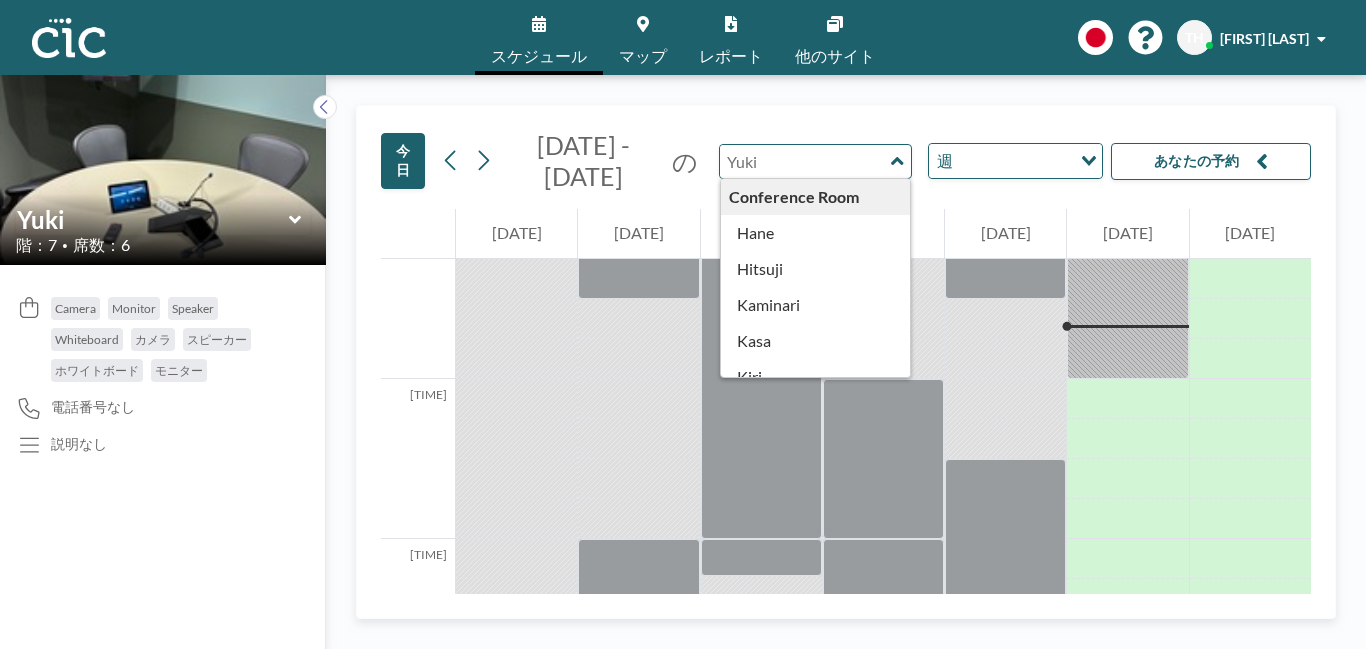 click at bounding box center (805, 161) 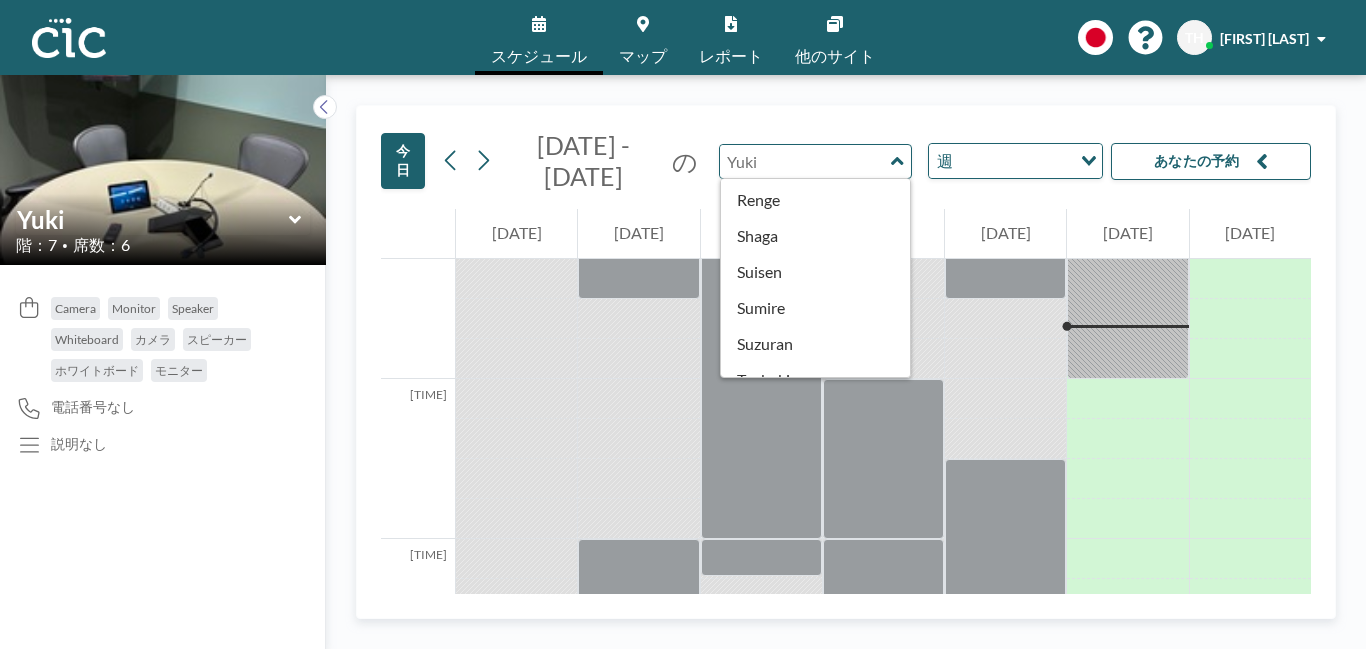 scroll, scrollTop: 1124, scrollLeft: 0, axis: vertical 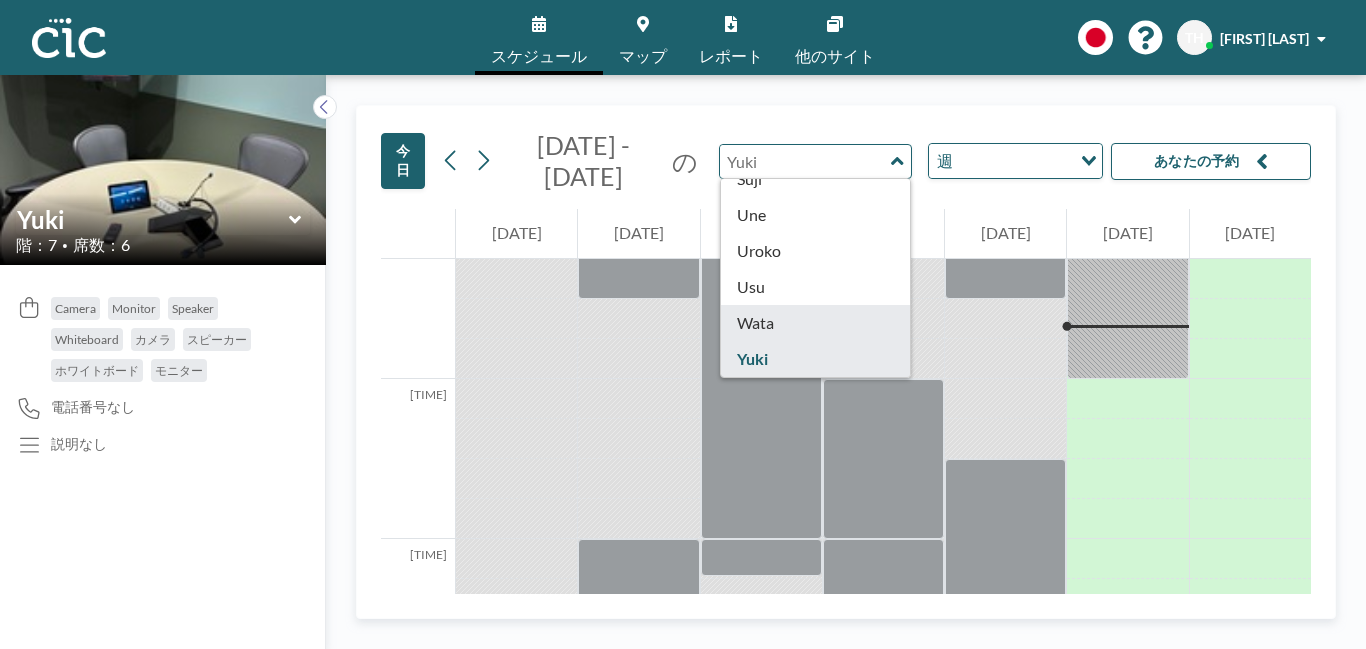 type on "Wata" 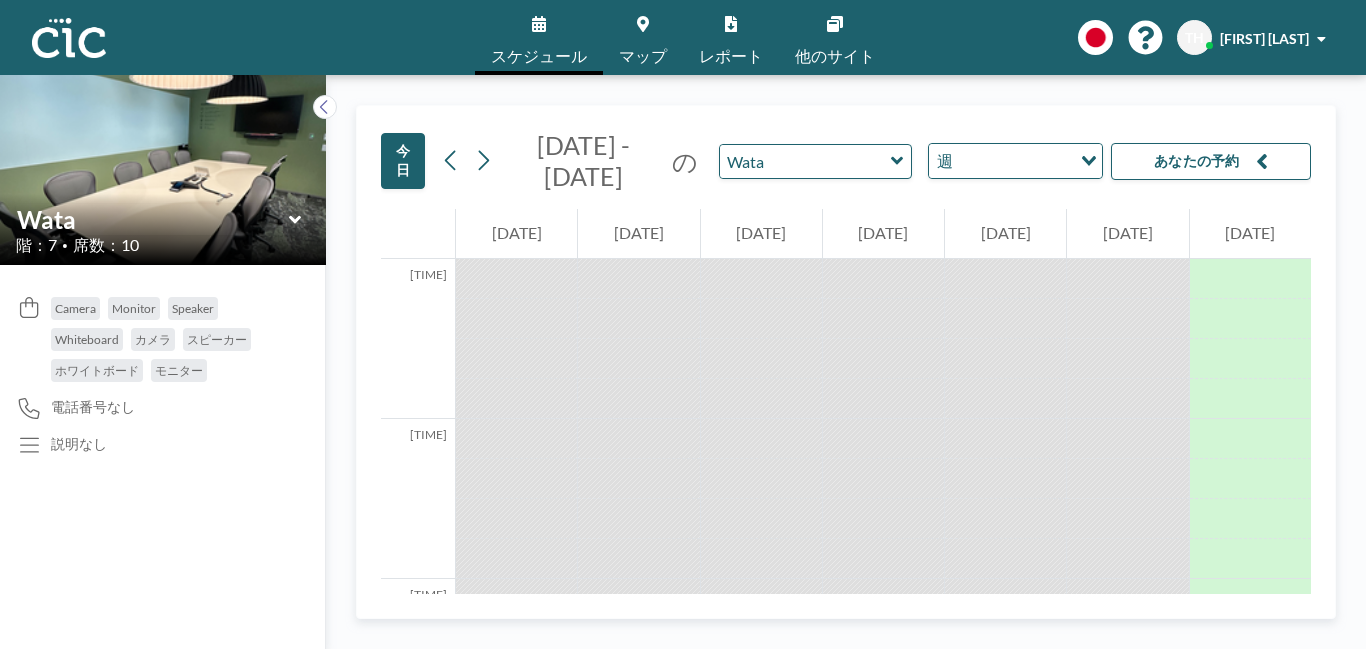 scroll, scrollTop: 2280, scrollLeft: 0, axis: vertical 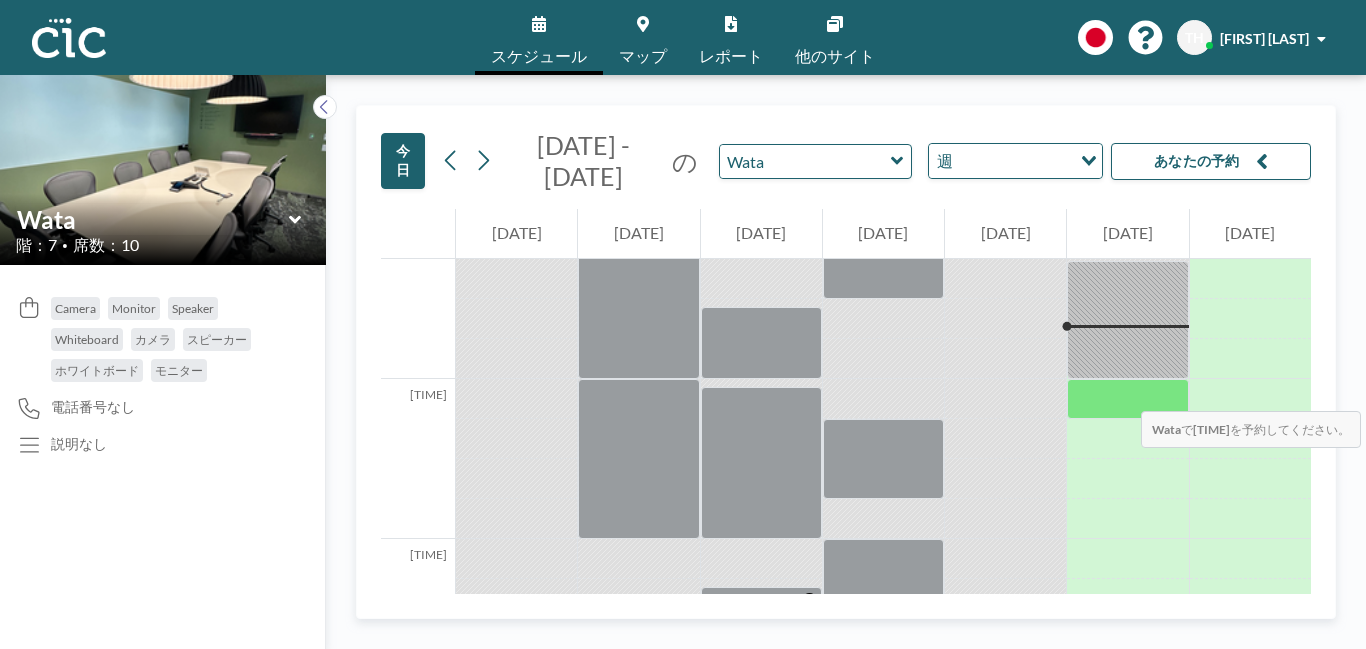 click at bounding box center (1127, 399) 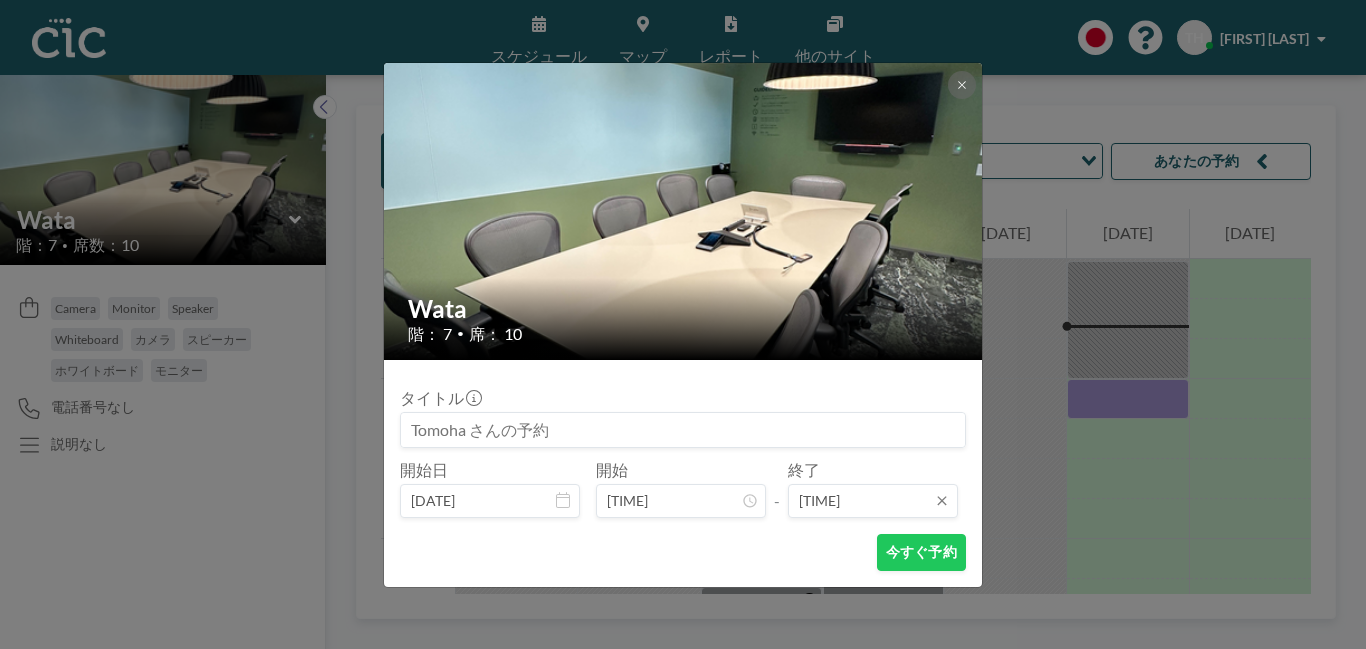 scroll, scrollTop: 36, scrollLeft: 0, axis: vertical 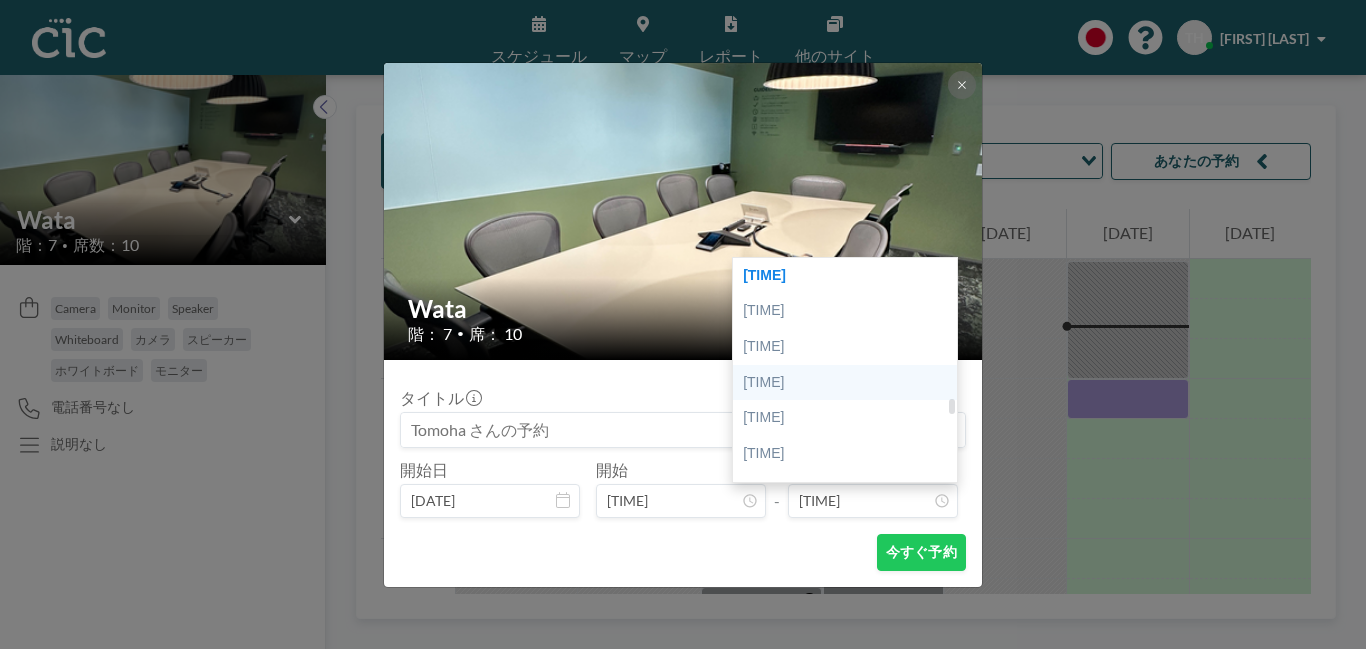 click on "[TIME]" at bounding box center [848, 383] 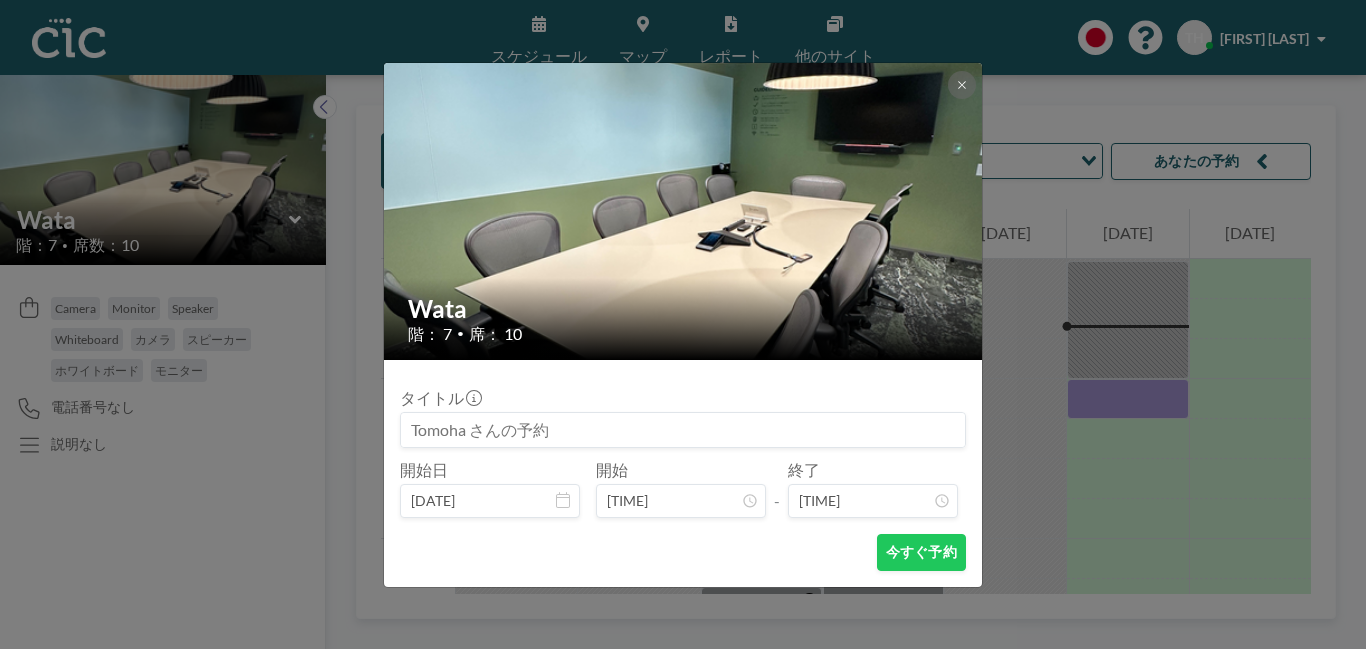 scroll, scrollTop: 2278, scrollLeft: 0, axis: vertical 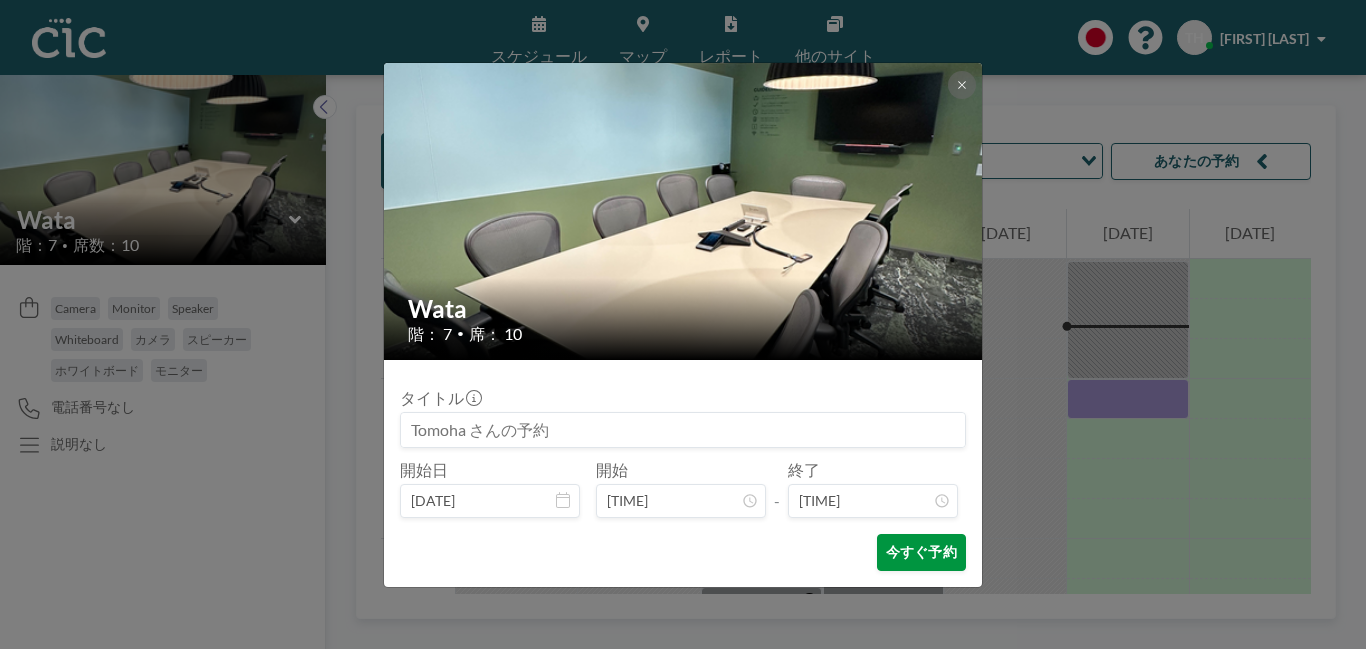 click on "今すぐ予約" at bounding box center [921, 552] 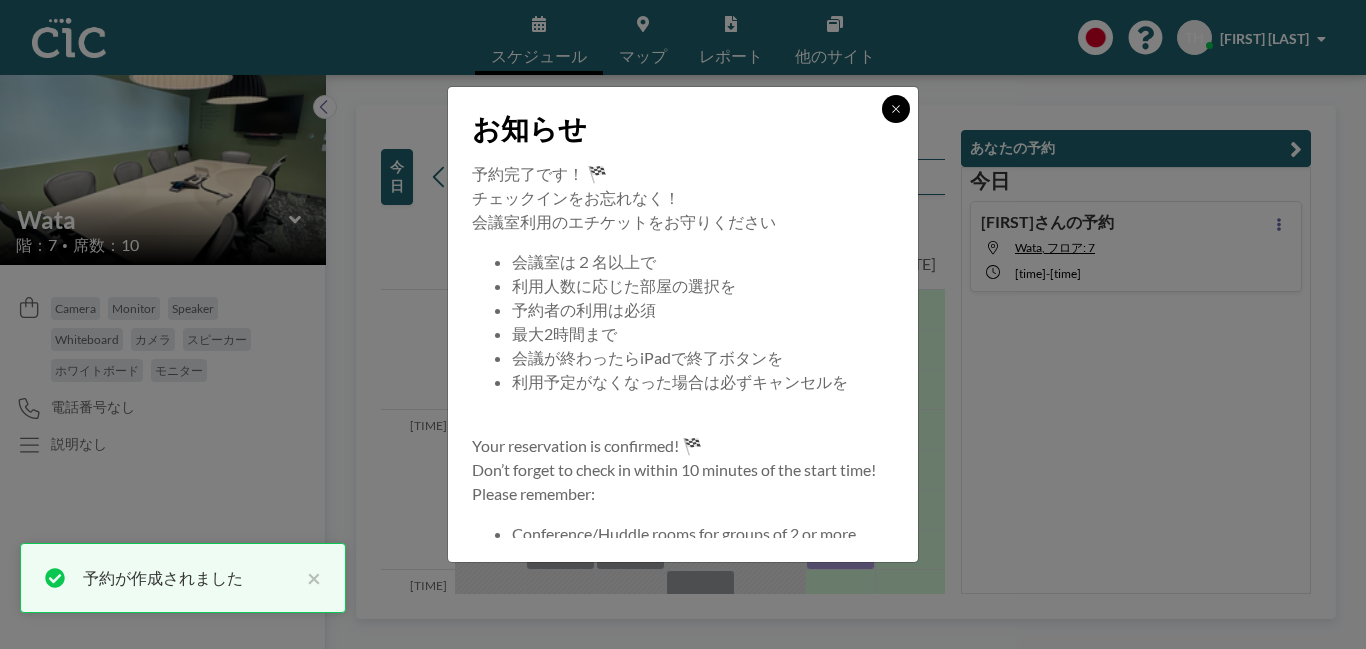 click 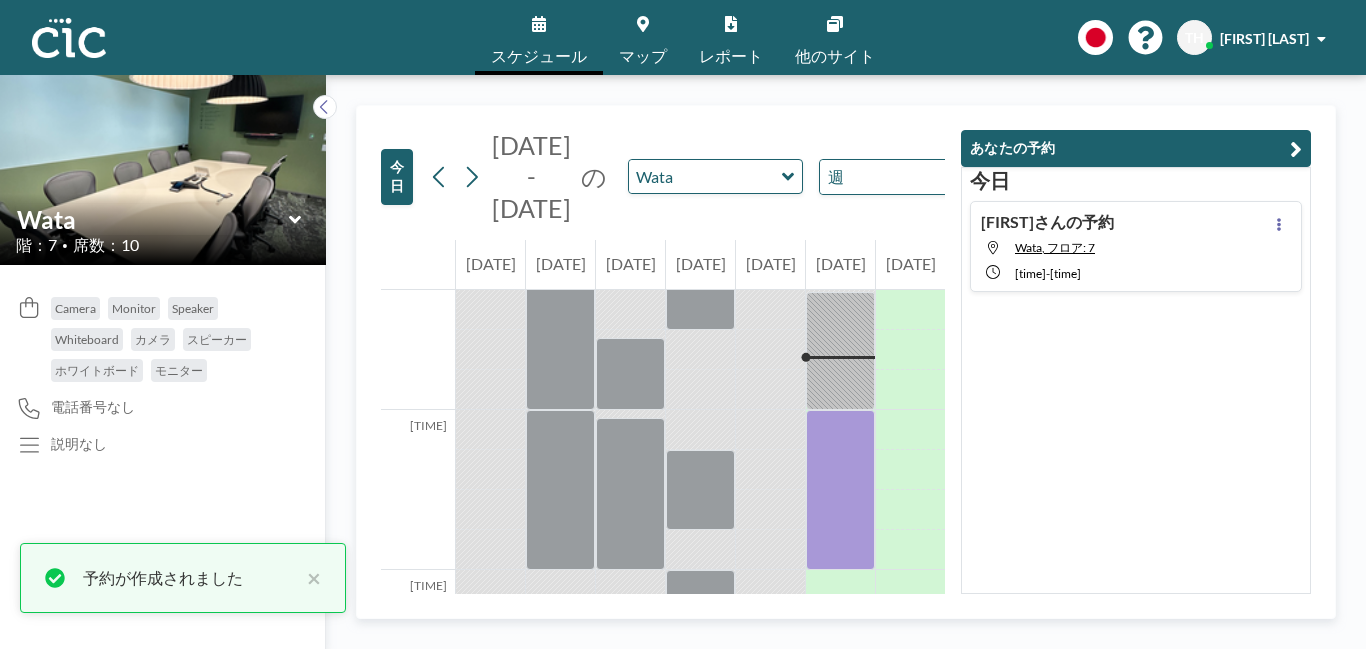 click on "マップ" at bounding box center [643, 37] 